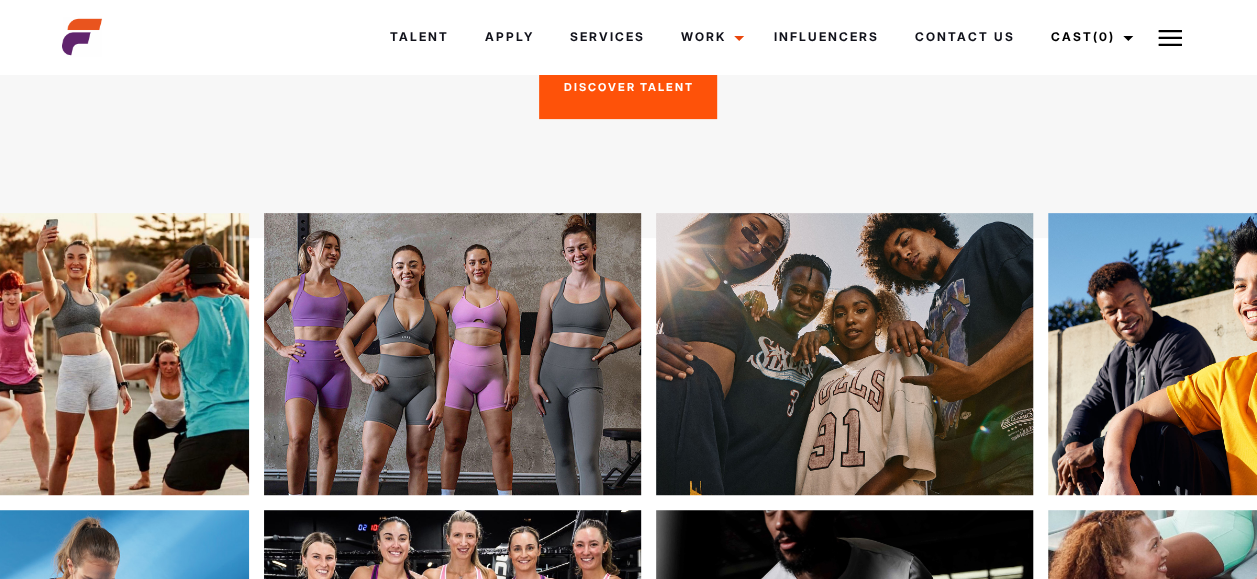 scroll, scrollTop: 0, scrollLeft: 0, axis: both 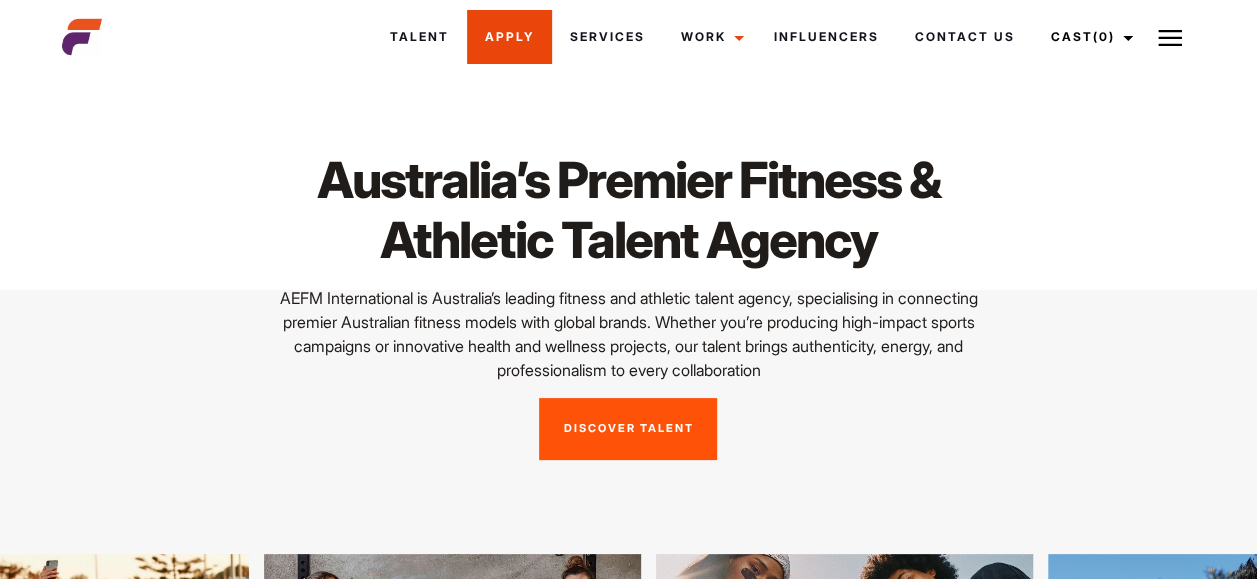 click on "Apply" at bounding box center [509, 37] 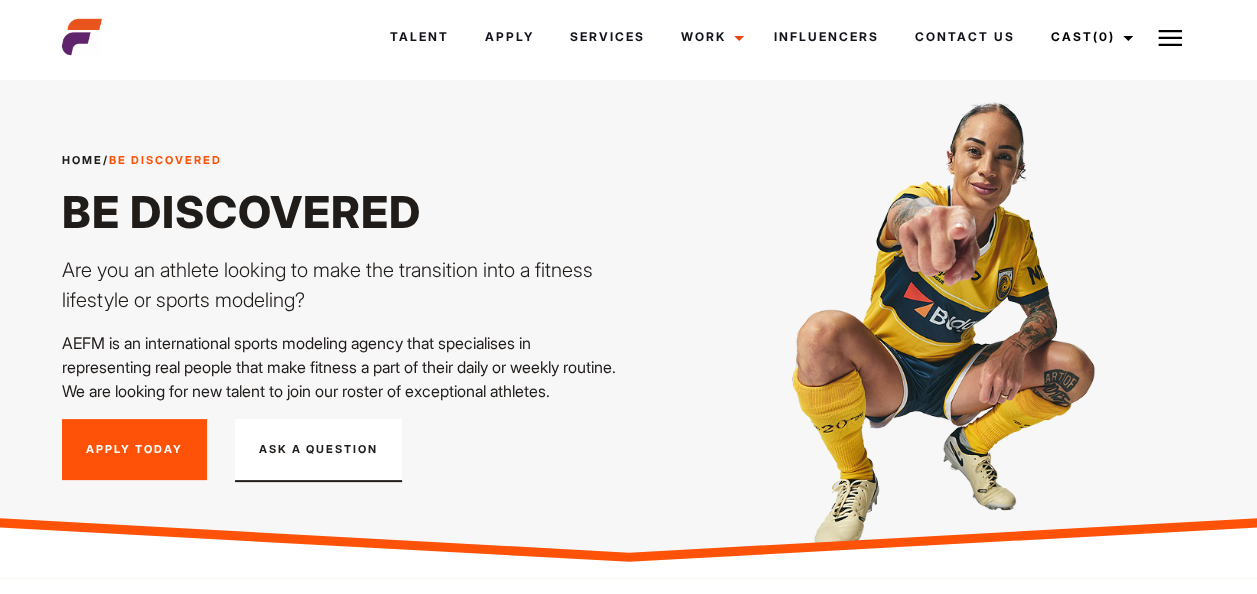 scroll, scrollTop: 172, scrollLeft: 0, axis: vertical 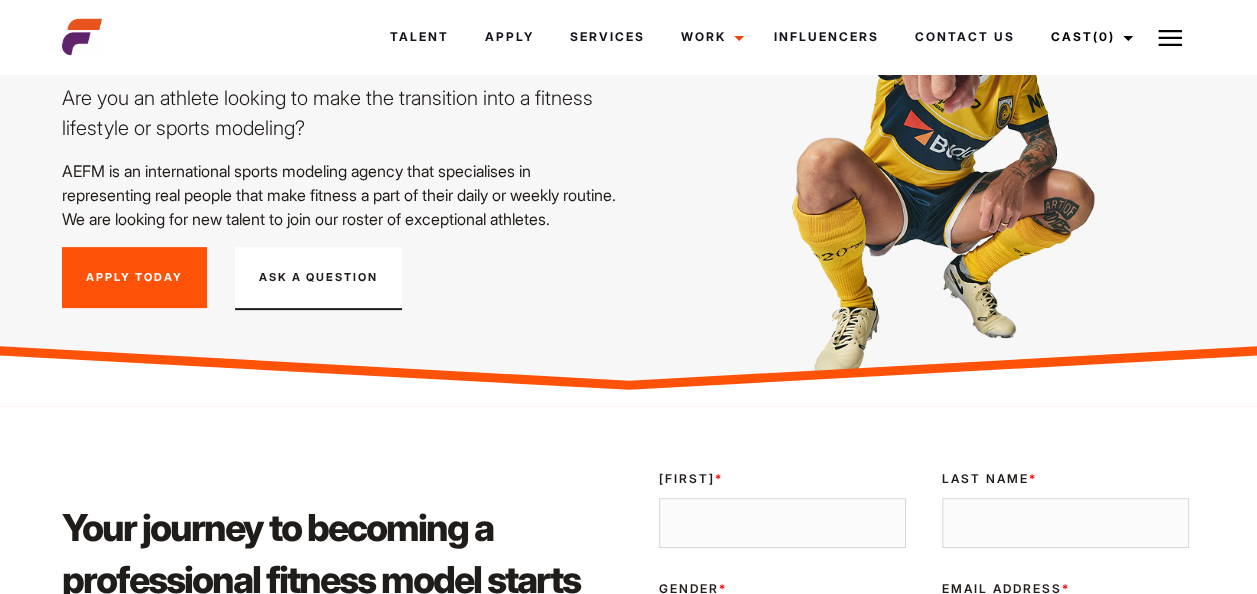 click on "Apply Today" at bounding box center [134, 278] 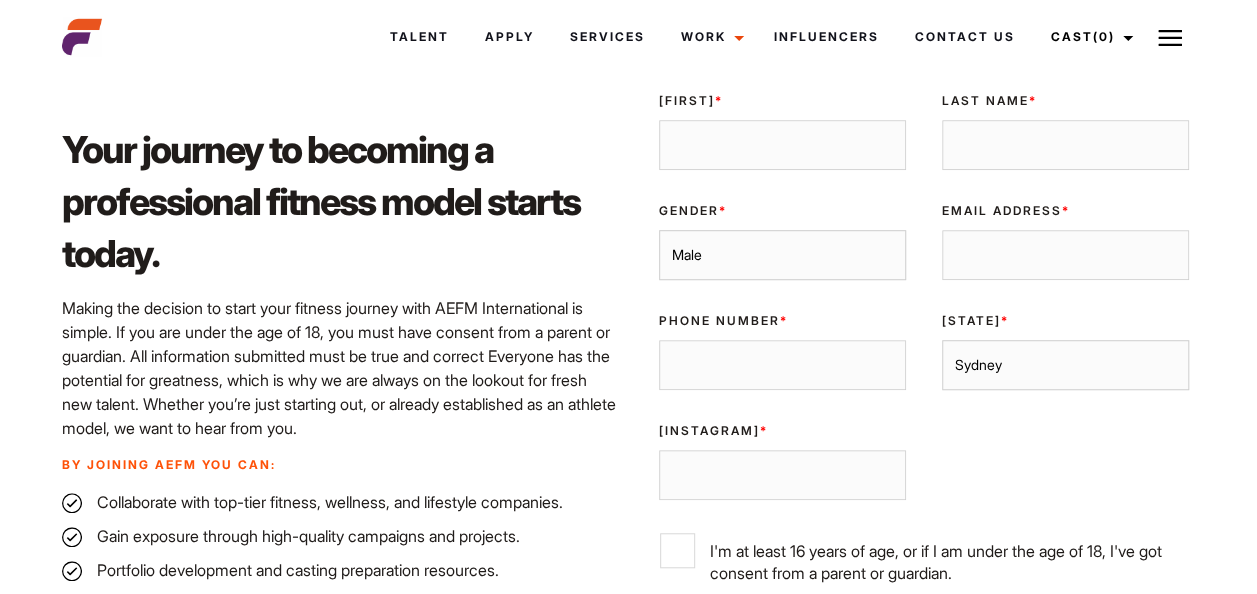 scroll, scrollTop: 546, scrollLeft: 0, axis: vertical 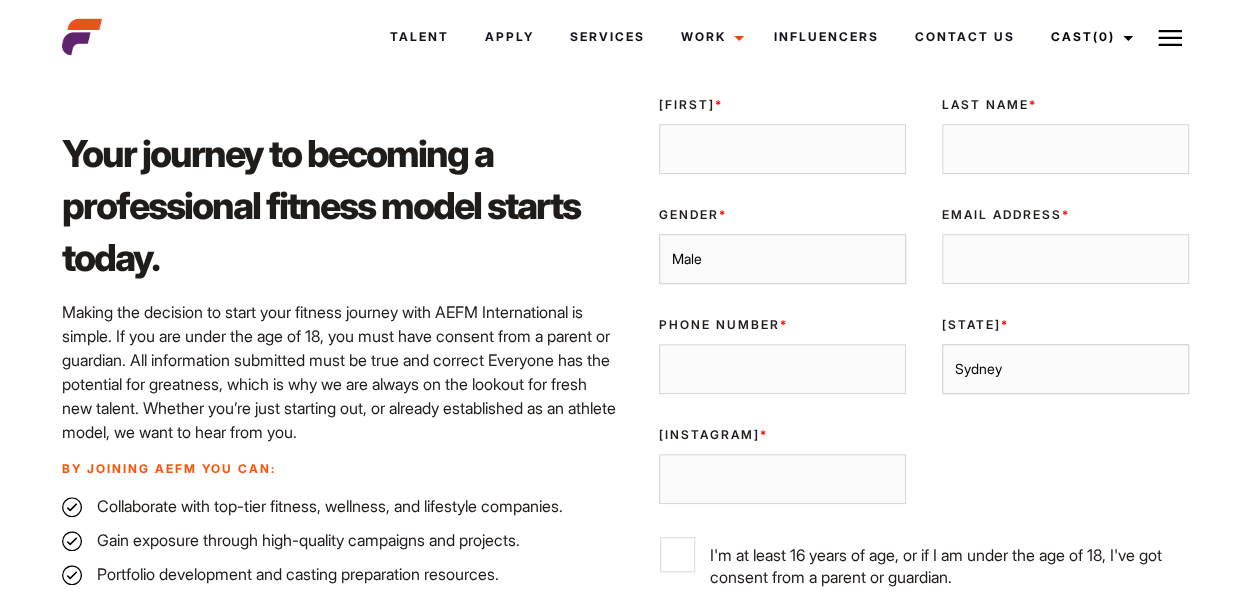 click on "First Name  *" at bounding box center [782, 149] 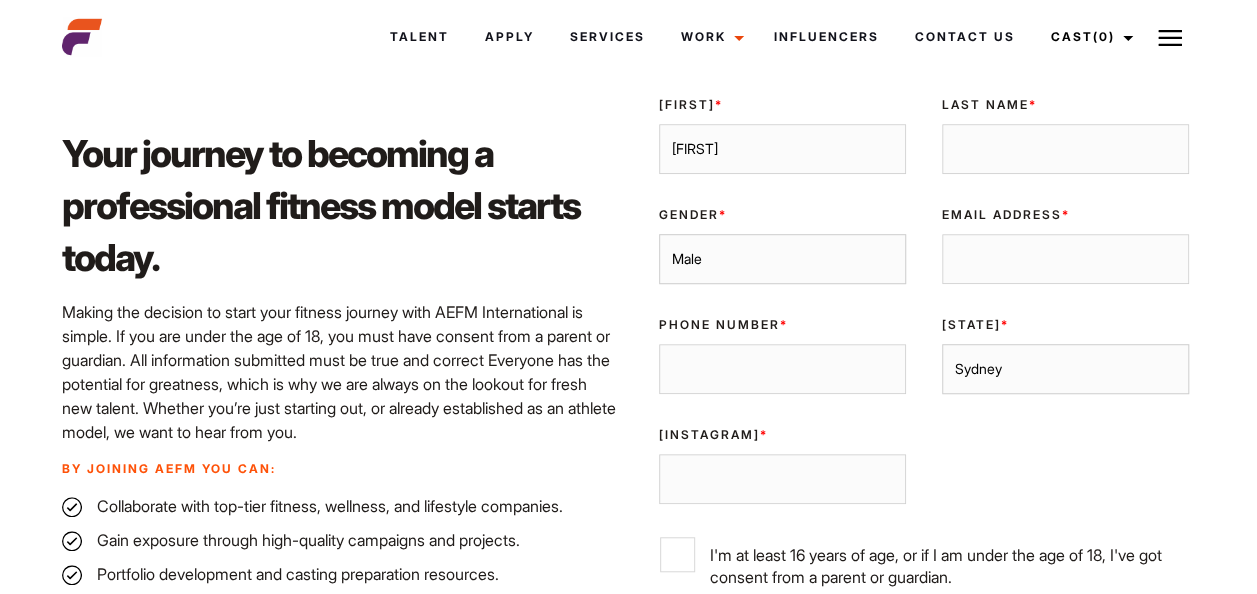 type on "Hannah" 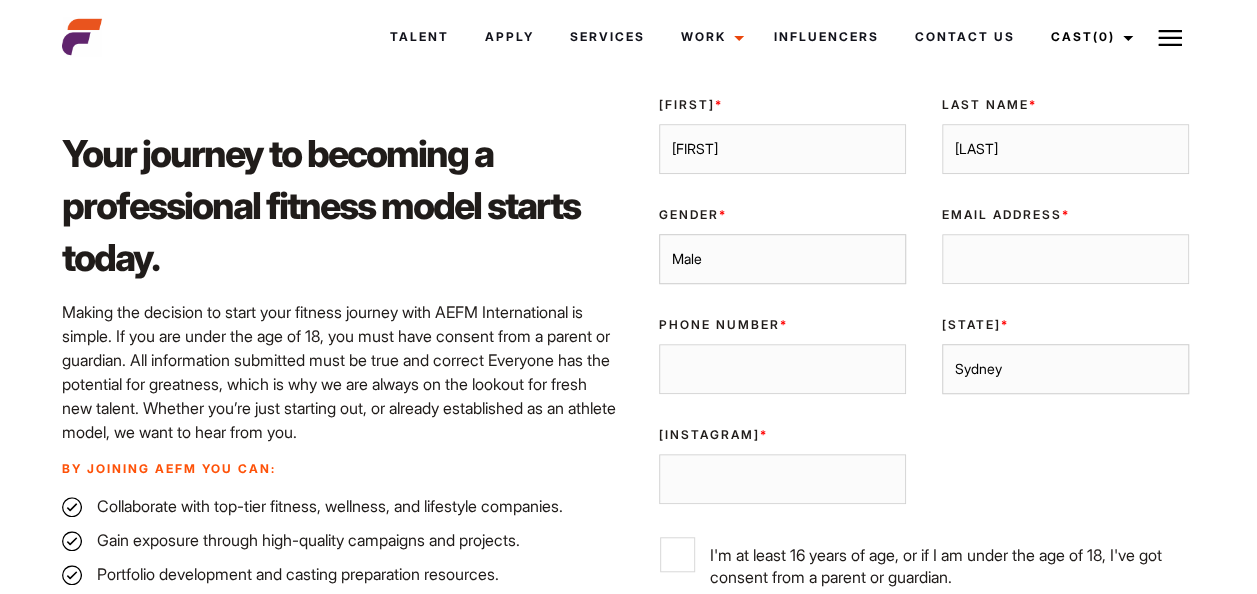 type on "MacLennan-Pike" 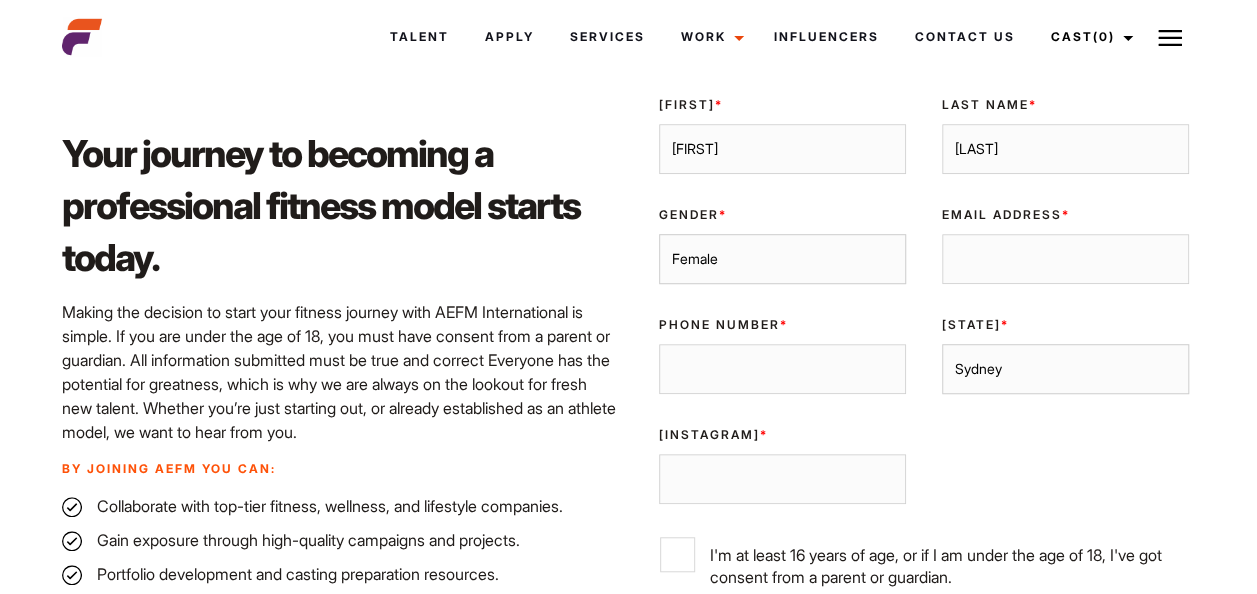 click on "Male Female" at bounding box center (782, 259) 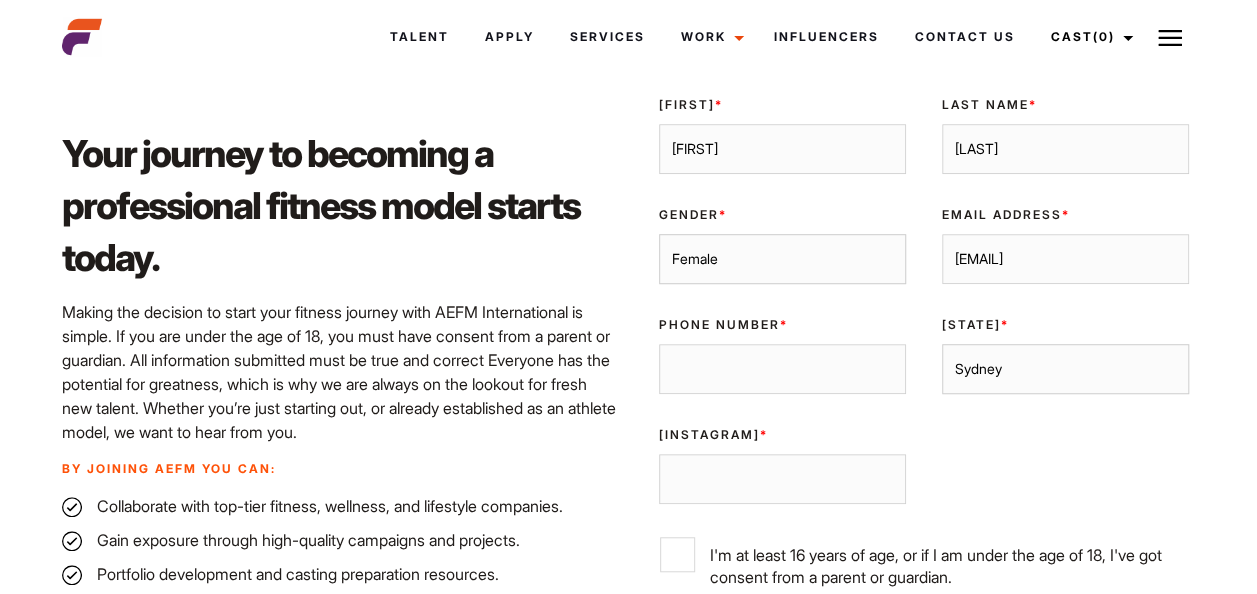 type on "hannahmacpike@gmail.com" 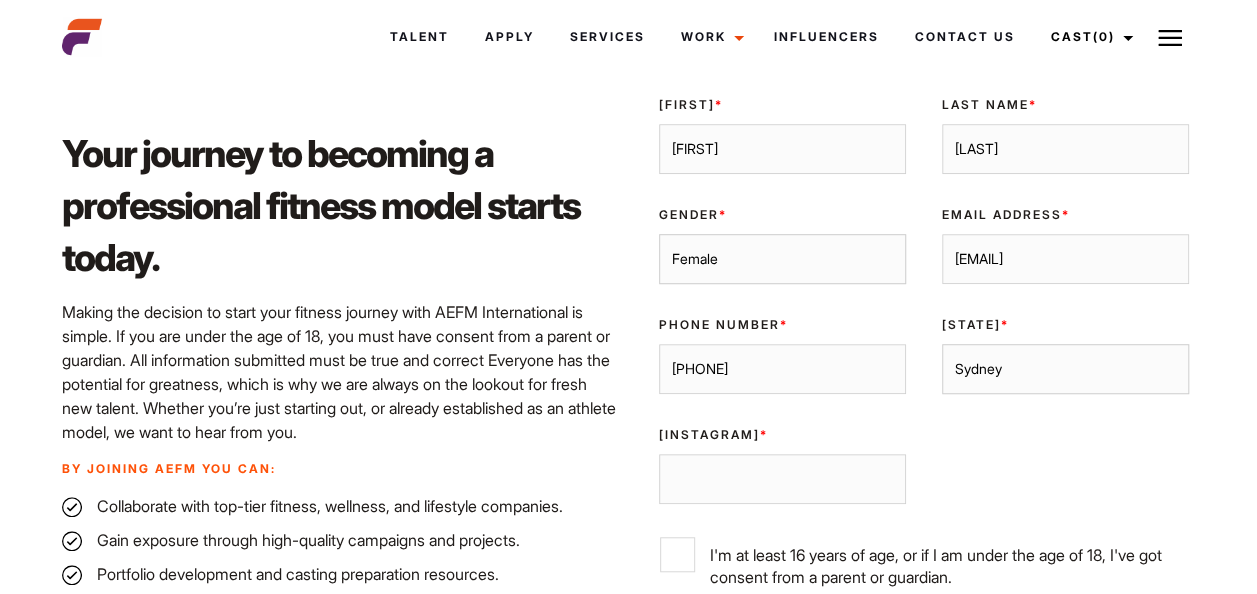 type on "0400471458" 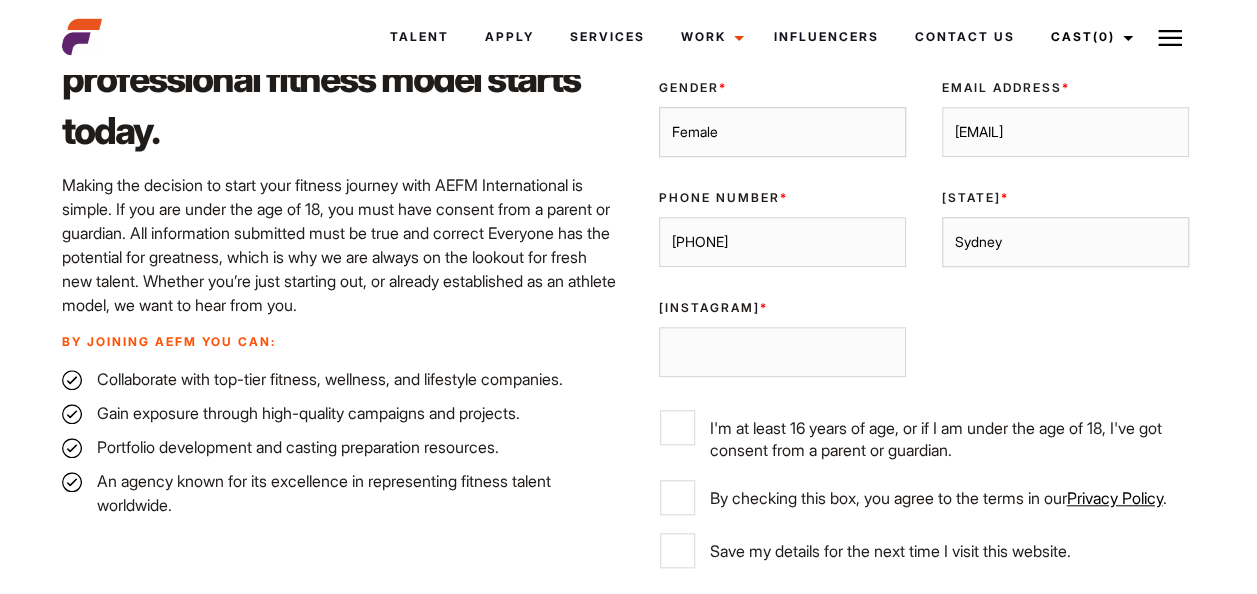 scroll, scrollTop: 704, scrollLeft: 0, axis: vertical 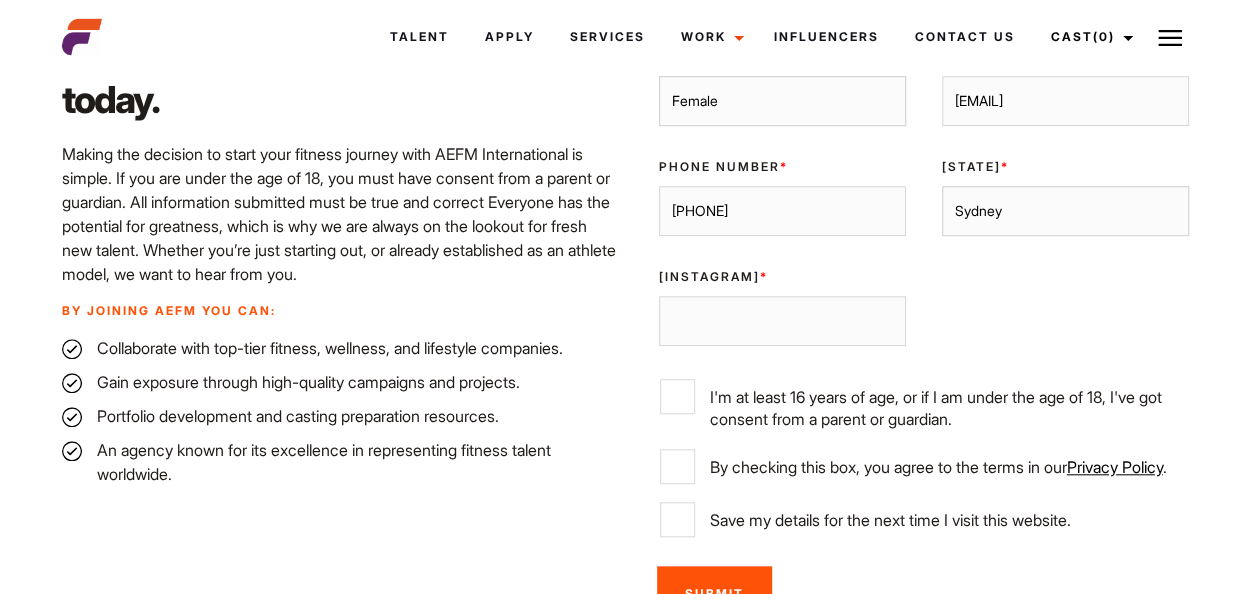 click on "Instagram Handle  *" at bounding box center (782, 321) 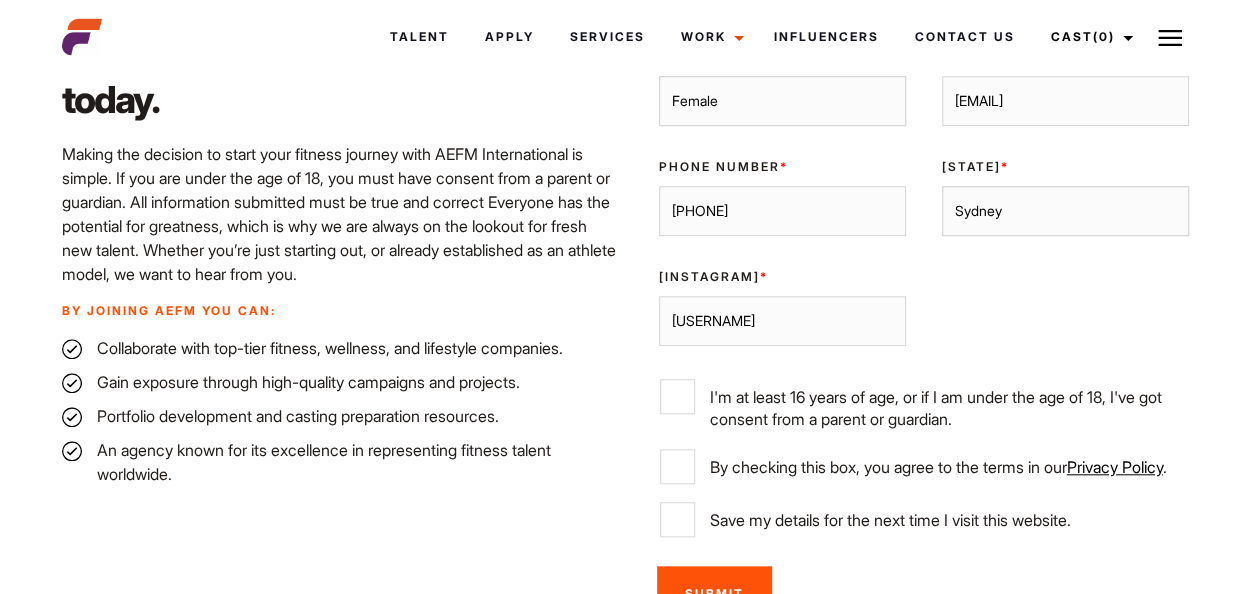 type on "@hmp_footballfashion" 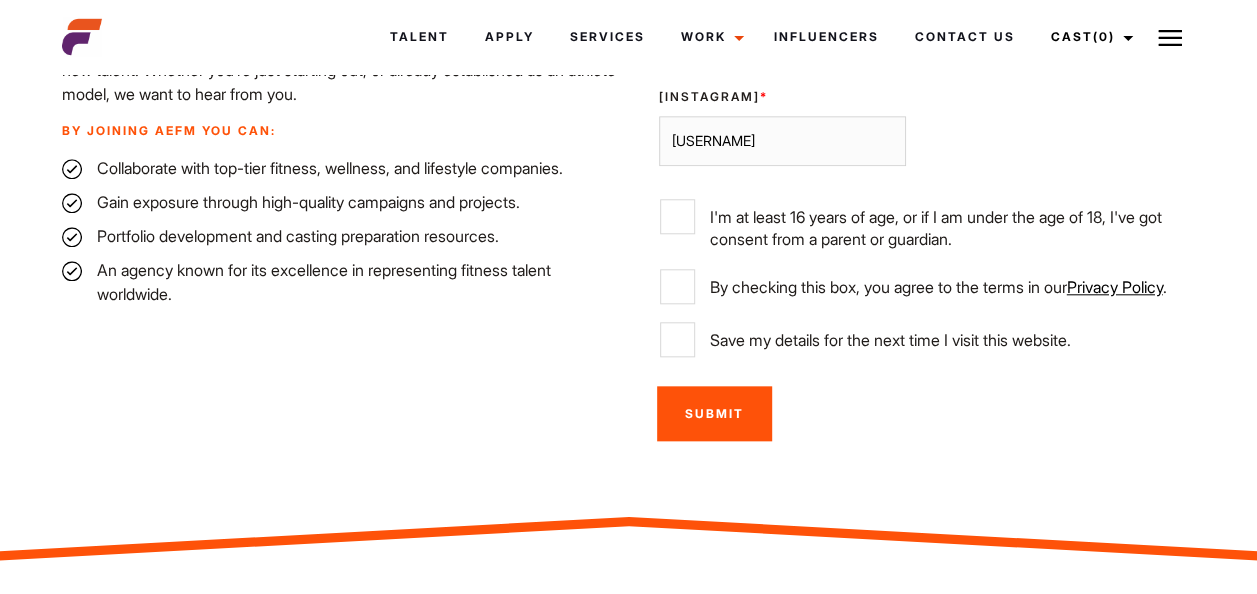 scroll, scrollTop: 891, scrollLeft: 0, axis: vertical 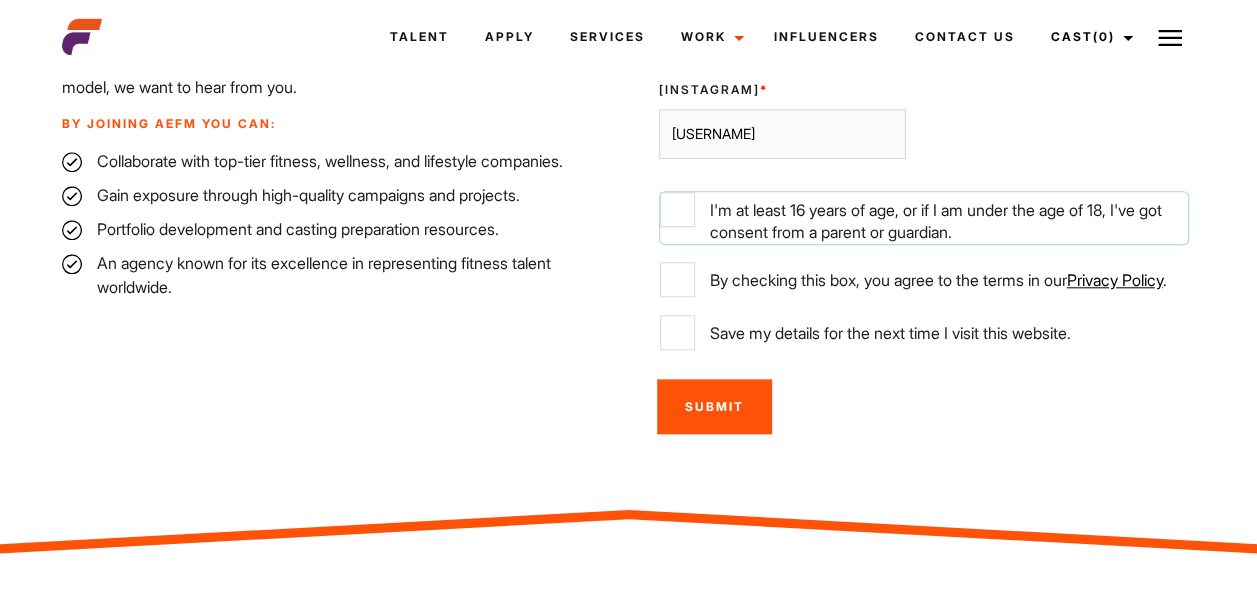 click on "I'm at least 16 years of age, or if I am under the age of 18, I've got consent from a parent or guardian." at bounding box center (677, 209) 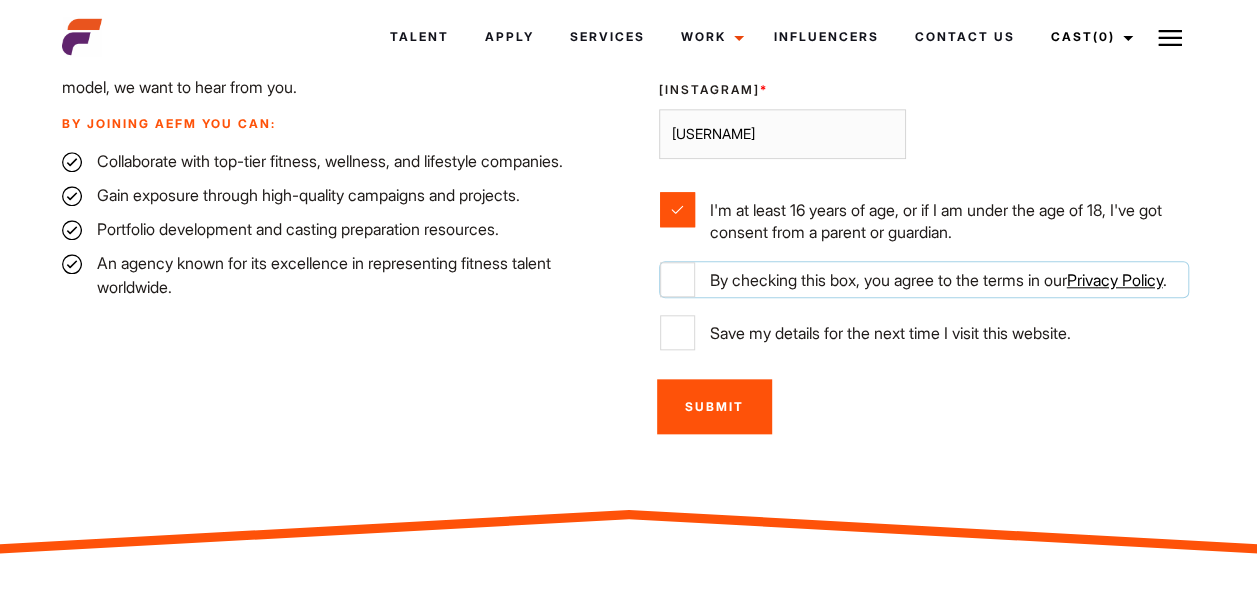 click on "By checking this box, you agree to the terms in our  Privacy Policy ." at bounding box center (677, 279) 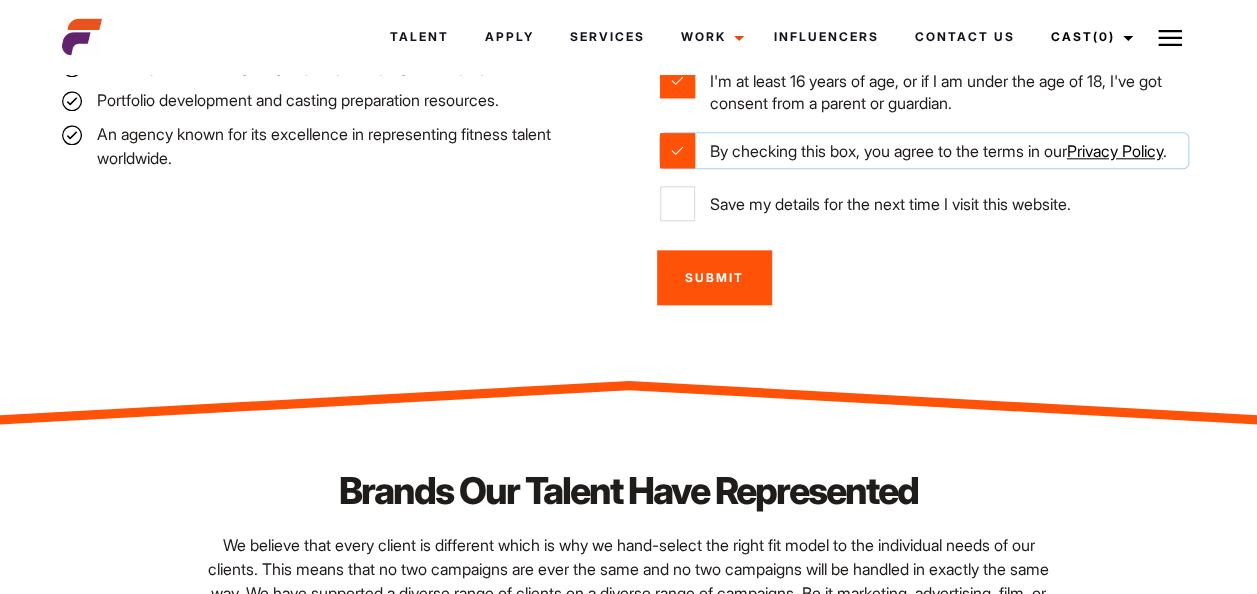 scroll, scrollTop: 1019, scrollLeft: 0, axis: vertical 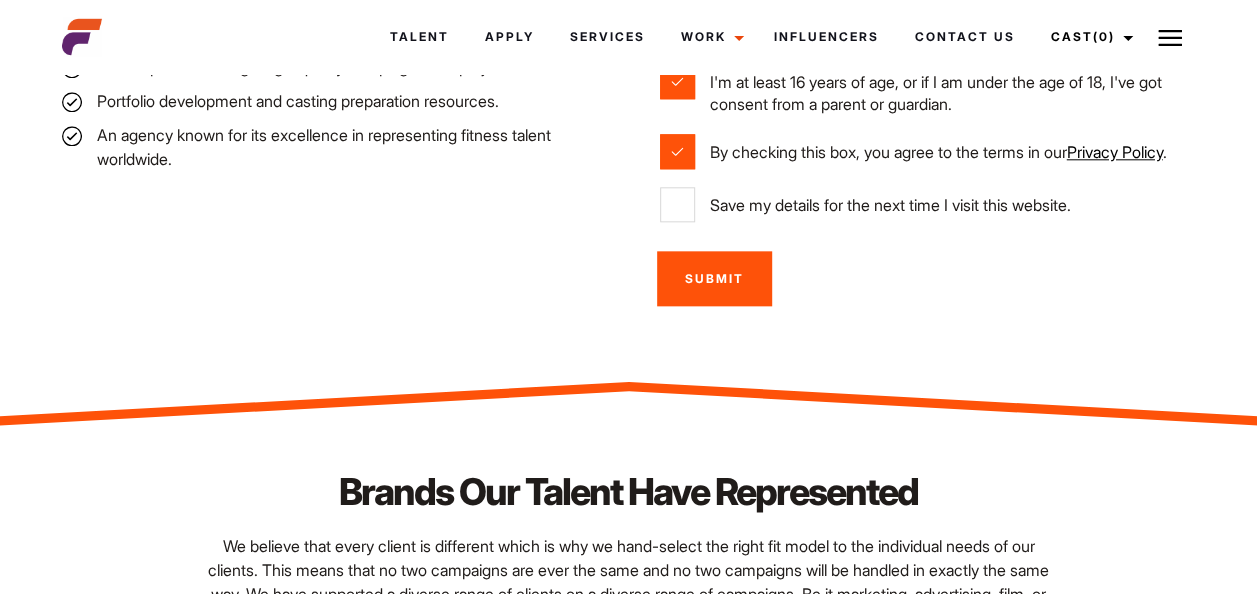 click on "Submit" at bounding box center [714, 278] 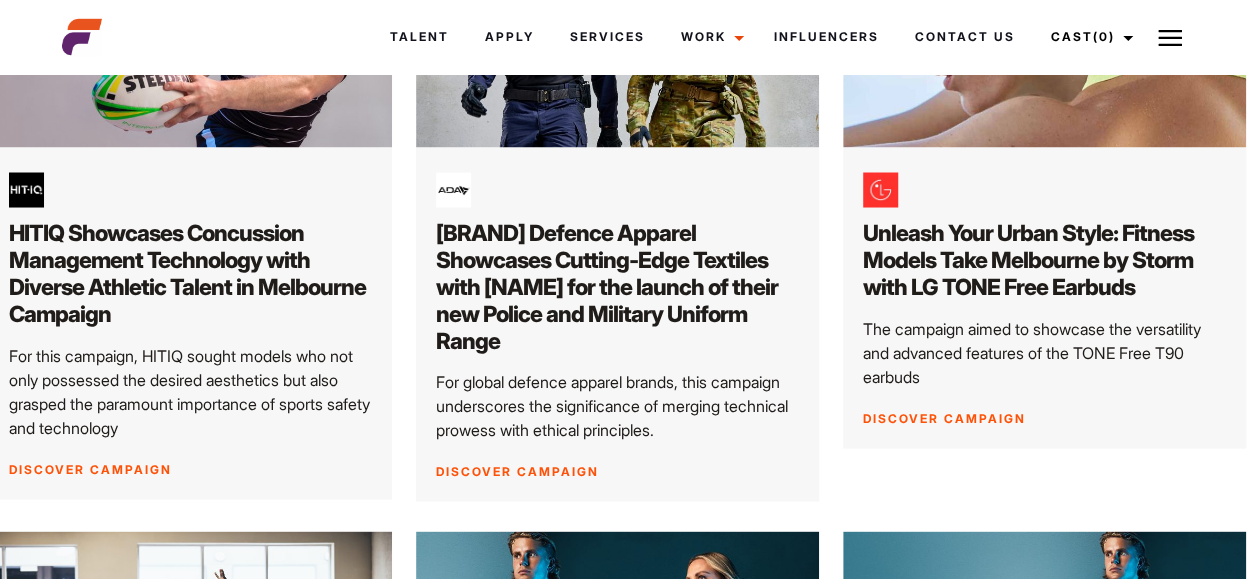 scroll, scrollTop: 1755, scrollLeft: 11, axis: both 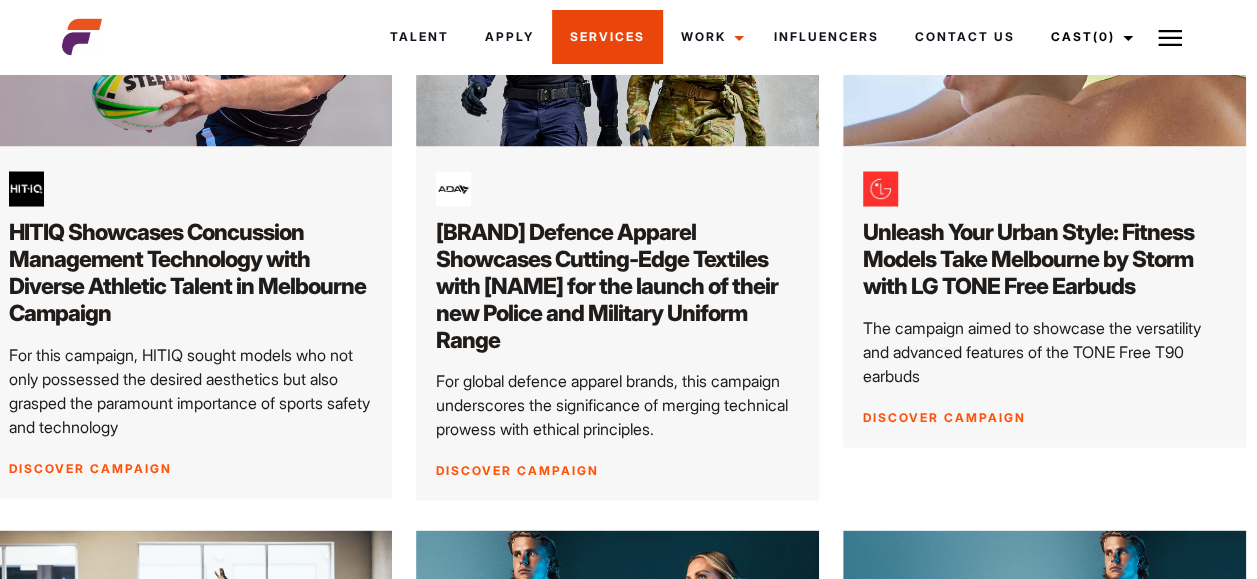 click on "Services" at bounding box center [607, 37] 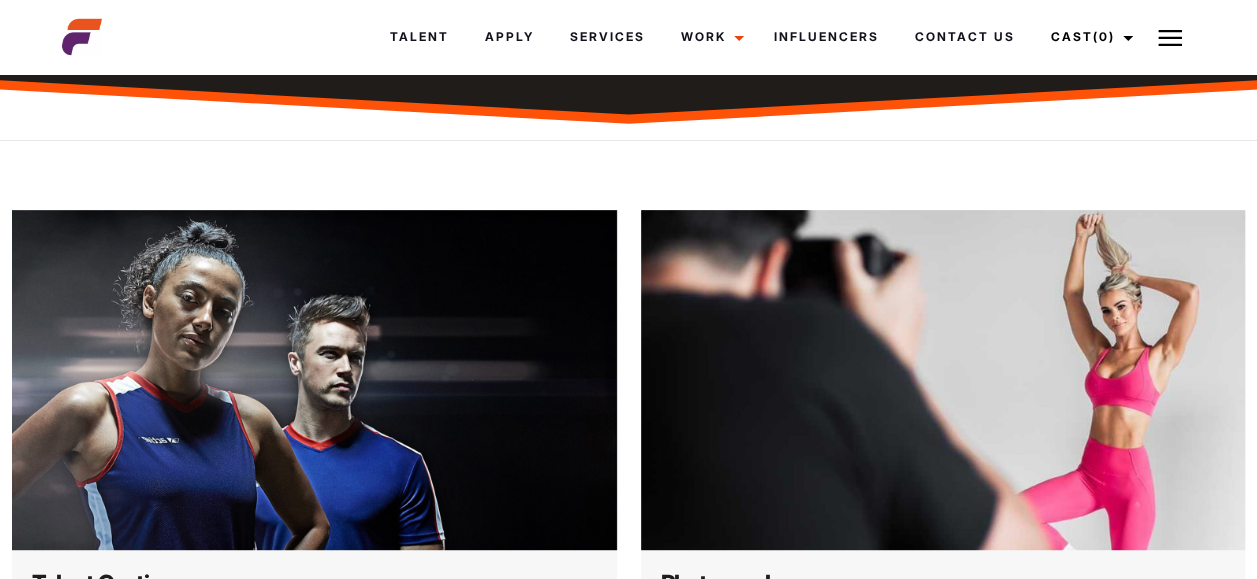 scroll, scrollTop: 0, scrollLeft: 0, axis: both 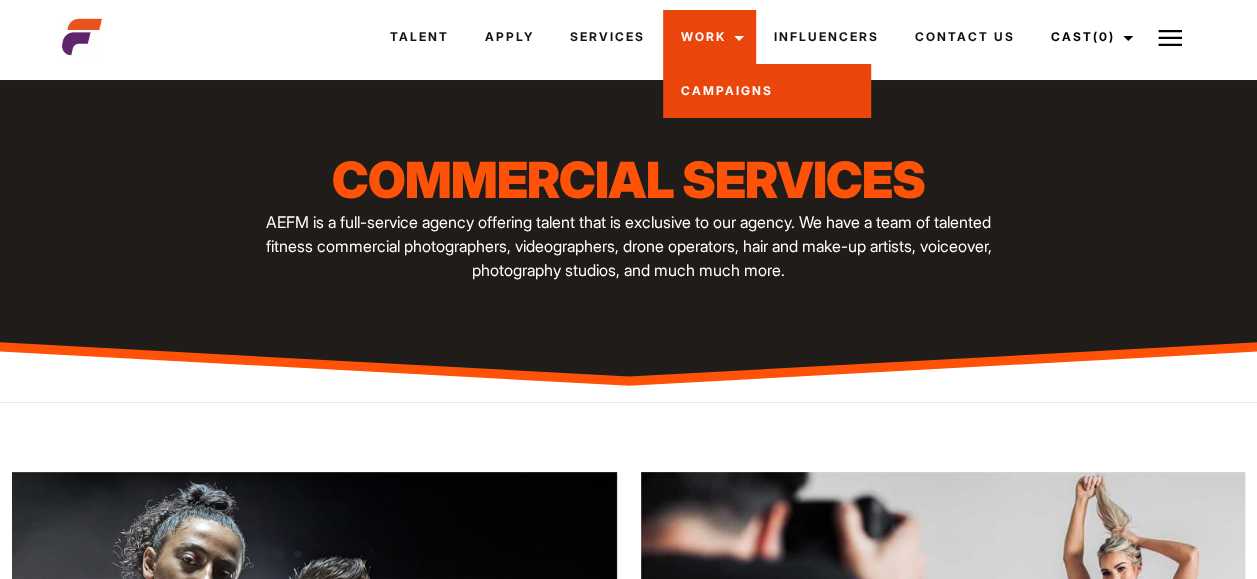 click on "Campaigns" at bounding box center [767, 91] 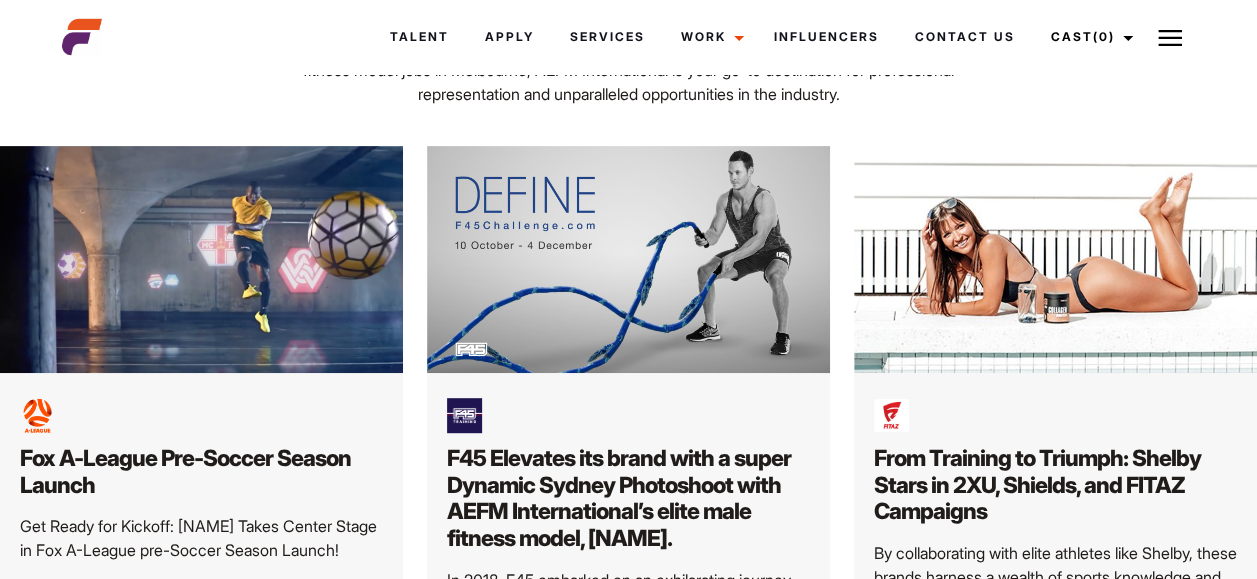scroll, scrollTop: 0, scrollLeft: 0, axis: both 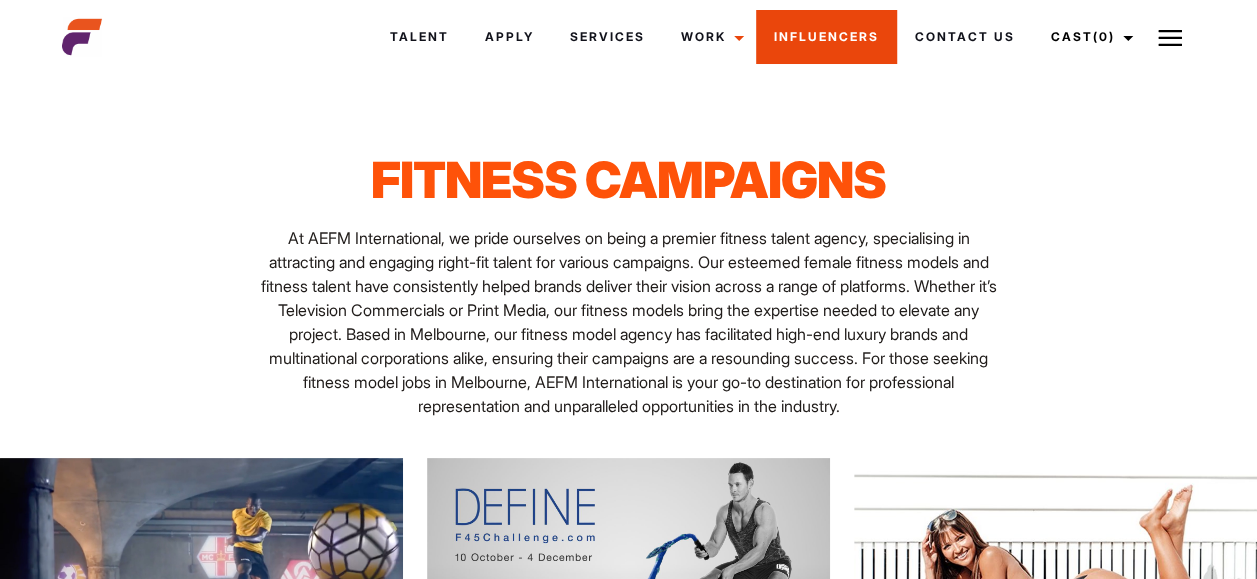 click on "Influencers" at bounding box center [826, 37] 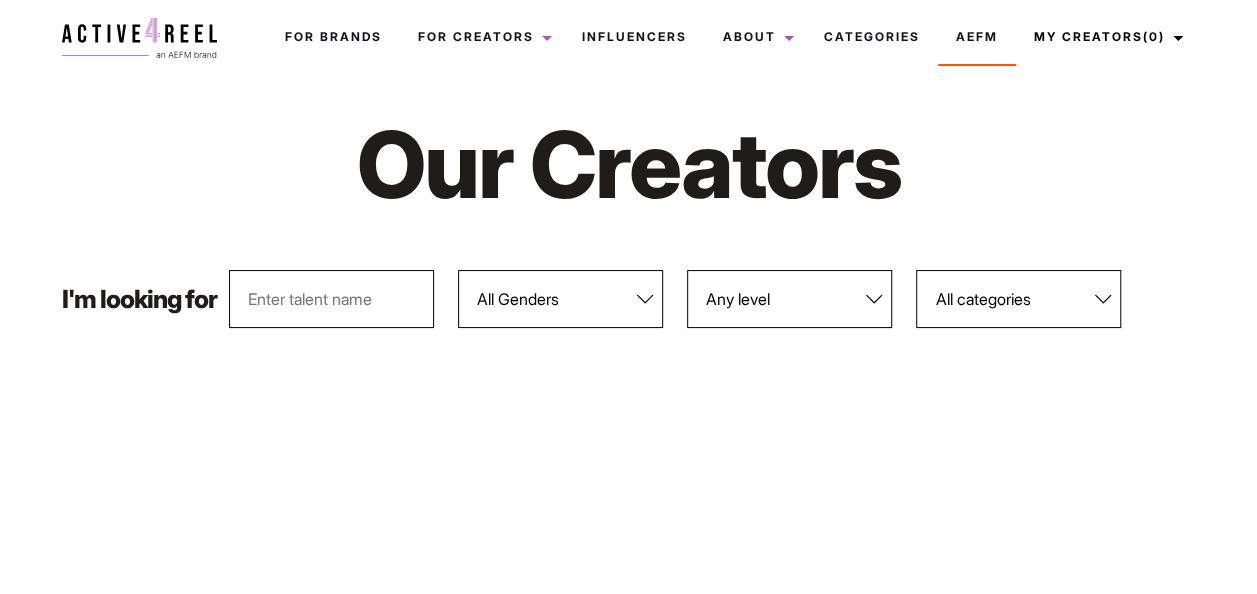 scroll, scrollTop: 0, scrollLeft: 0, axis: both 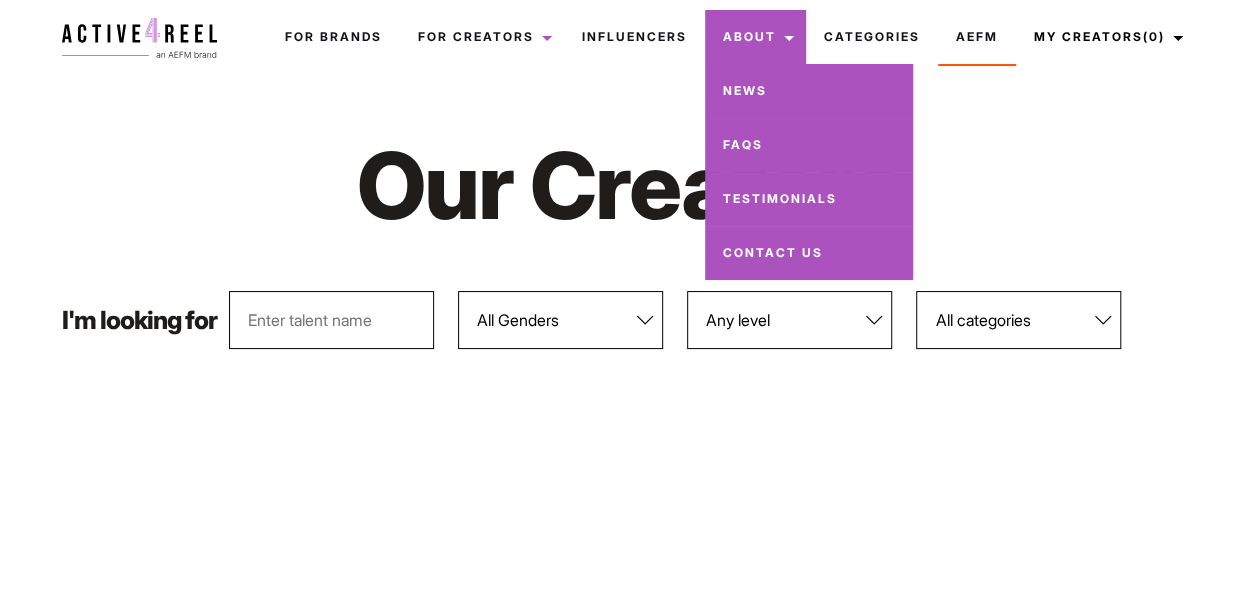 click on "About" at bounding box center (755, 37) 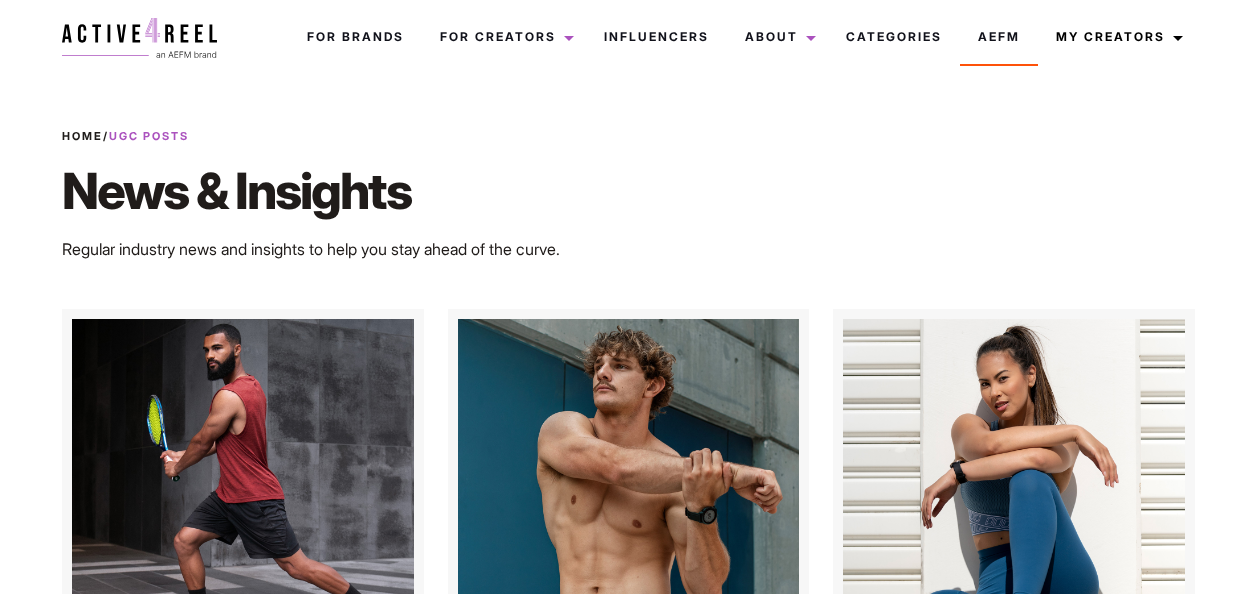 scroll, scrollTop: 0, scrollLeft: 0, axis: both 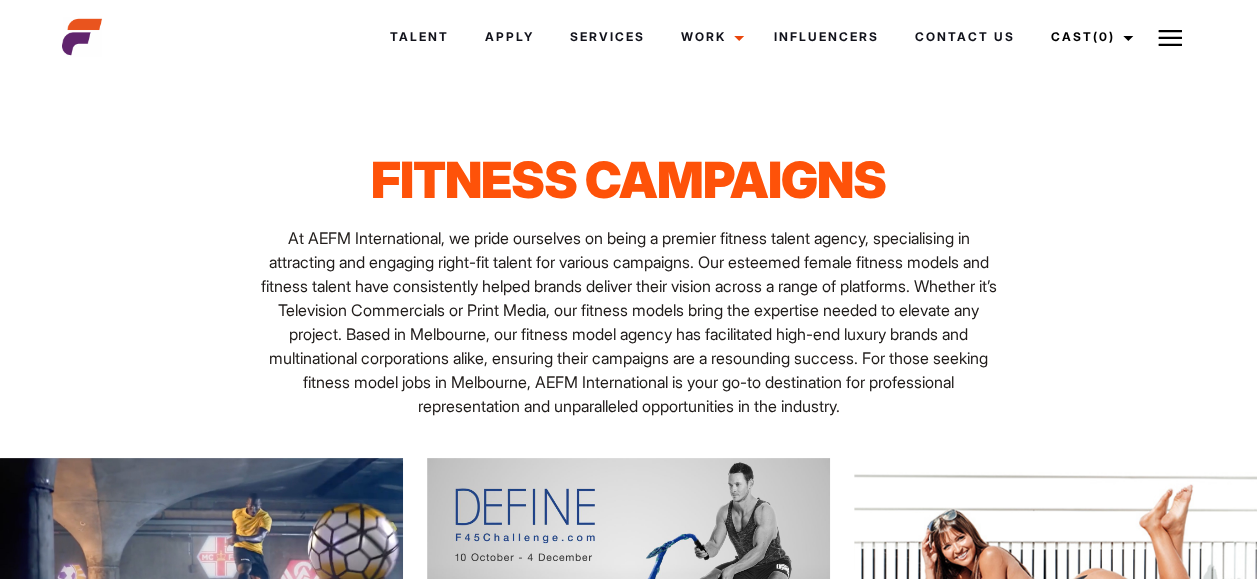 click at bounding box center [1170, 37] 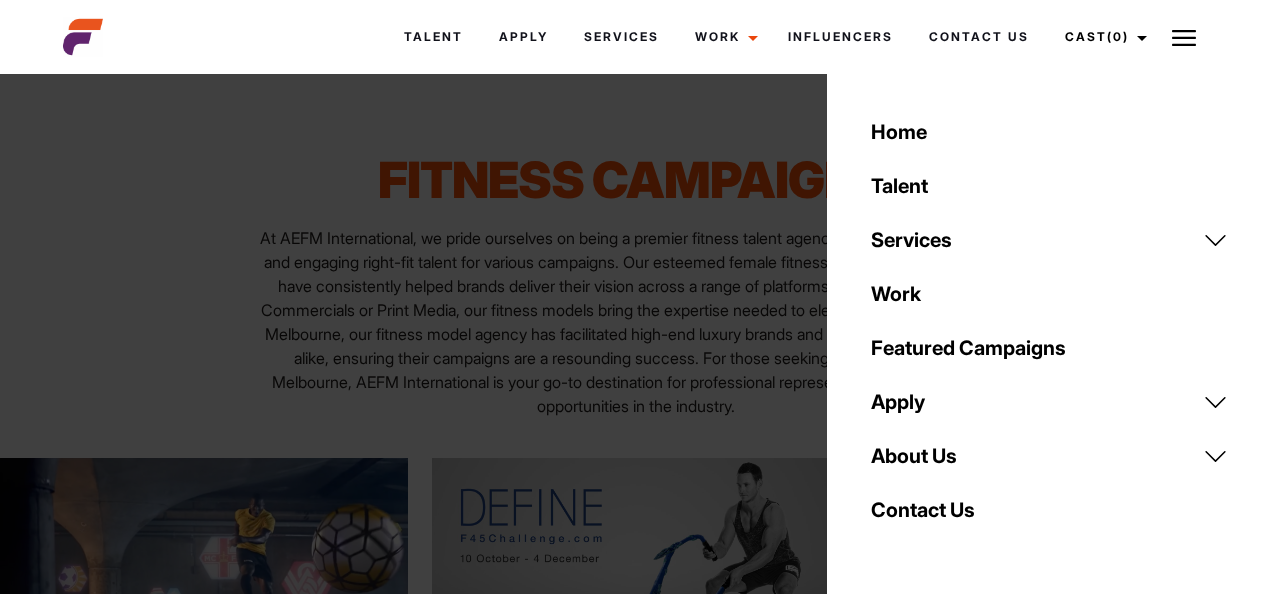 click at bounding box center [1184, 38] 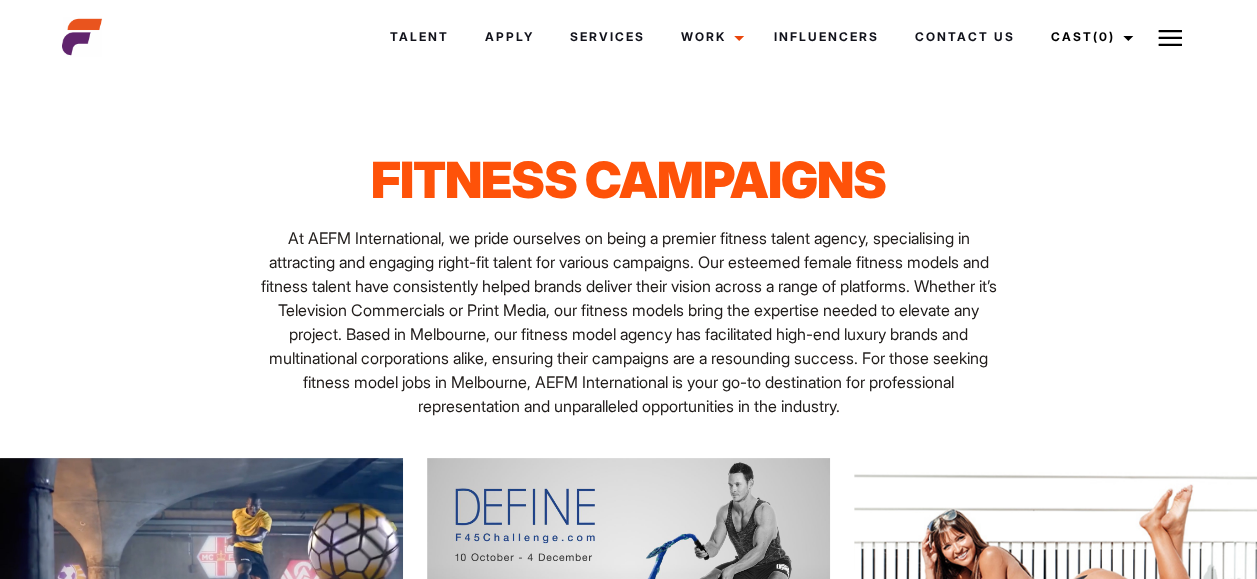 click at bounding box center [1170, 38] 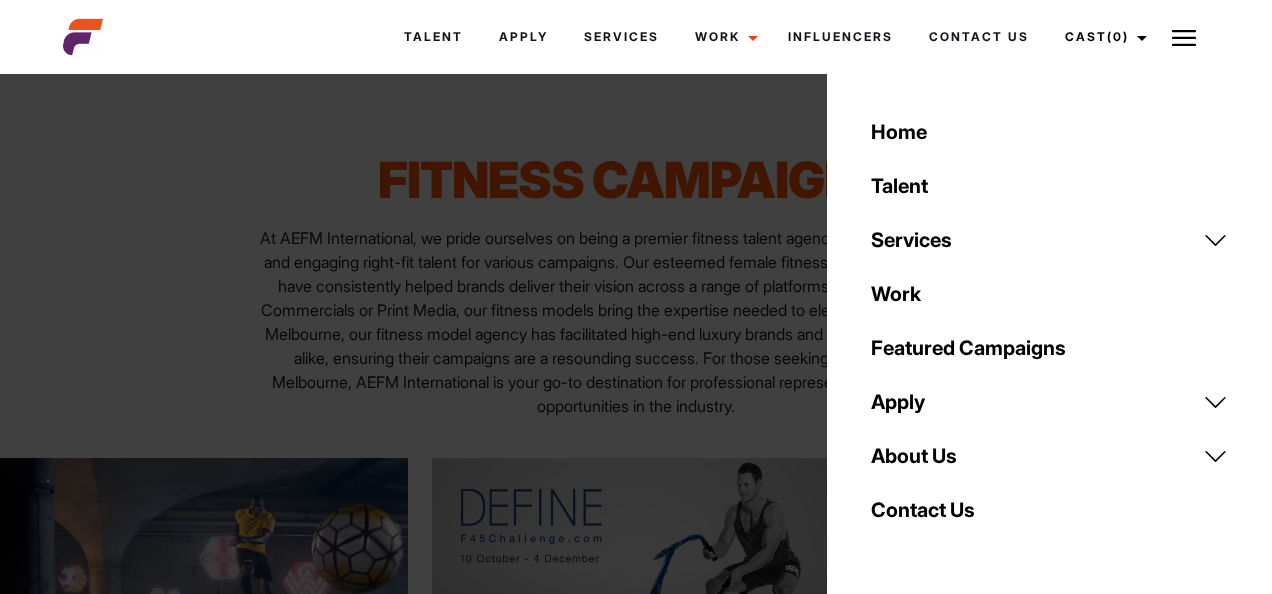 click on "About Us" at bounding box center (1049, 456) 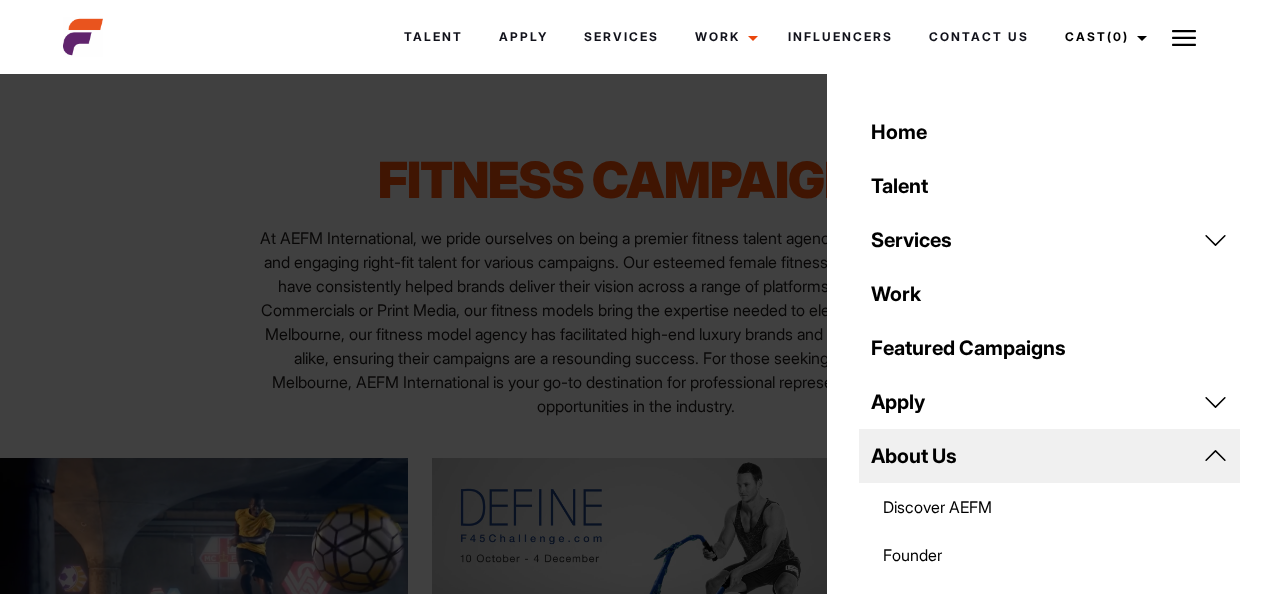 click on "Discover AEFM" at bounding box center (1049, 507) 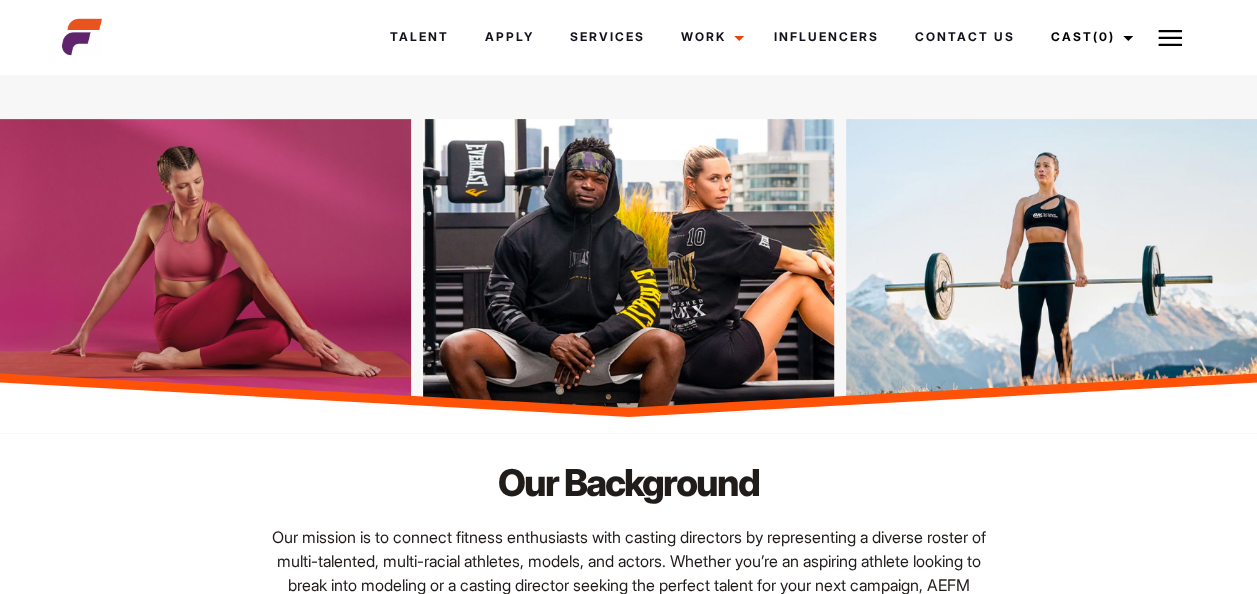 scroll, scrollTop: 0, scrollLeft: 0, axis: both 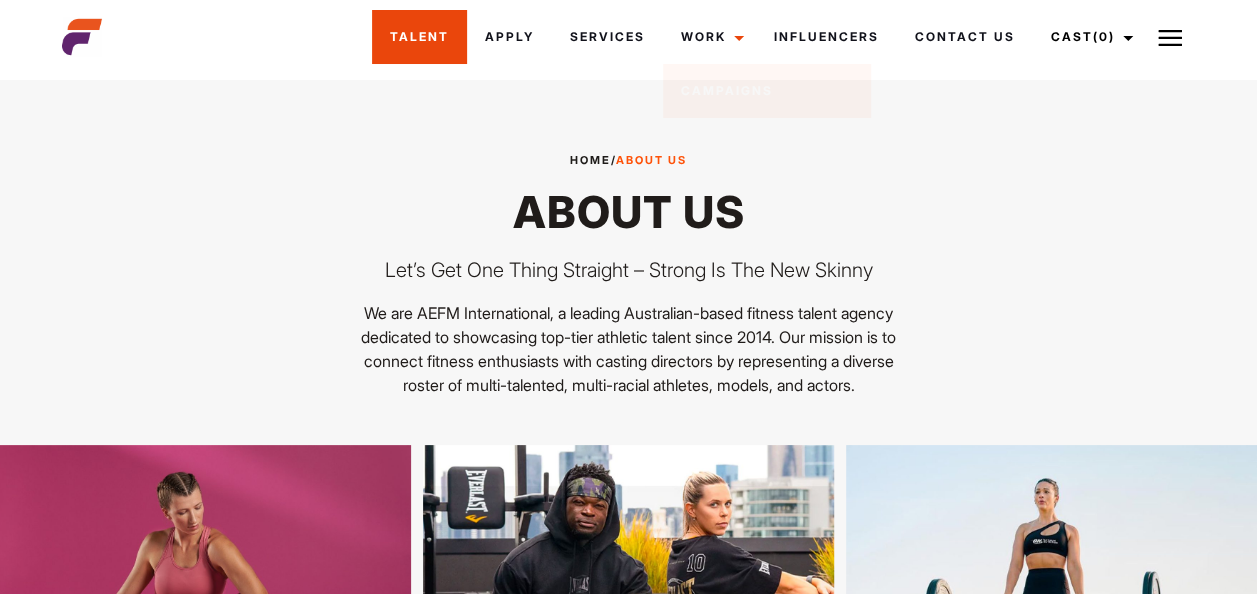 click on "Talent" at bounding box center (419, 37) 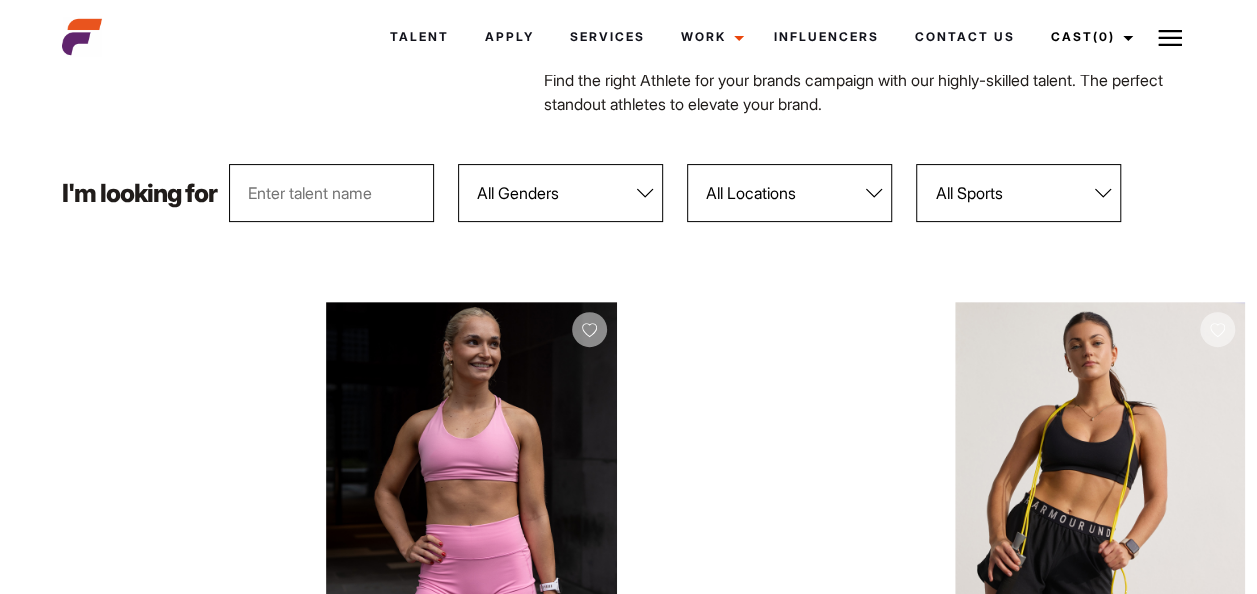 scroll, scrollTop: 0, scrollLeft: 0, axis: both 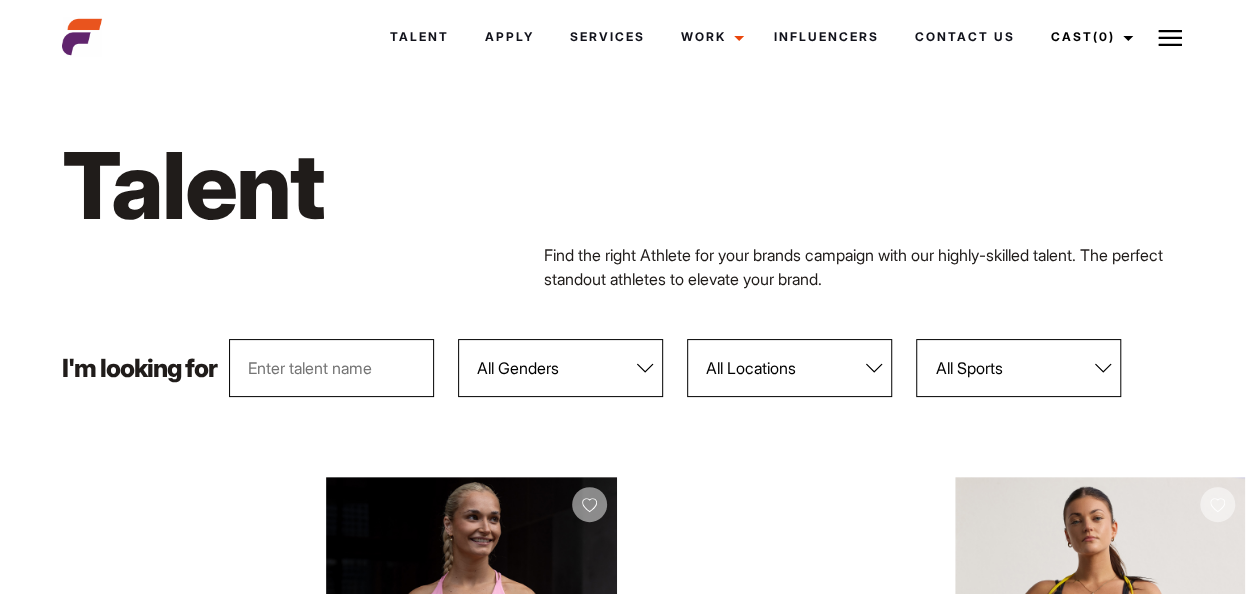 click on "All Genders
Female
Male" at bounding box center (560, 368) 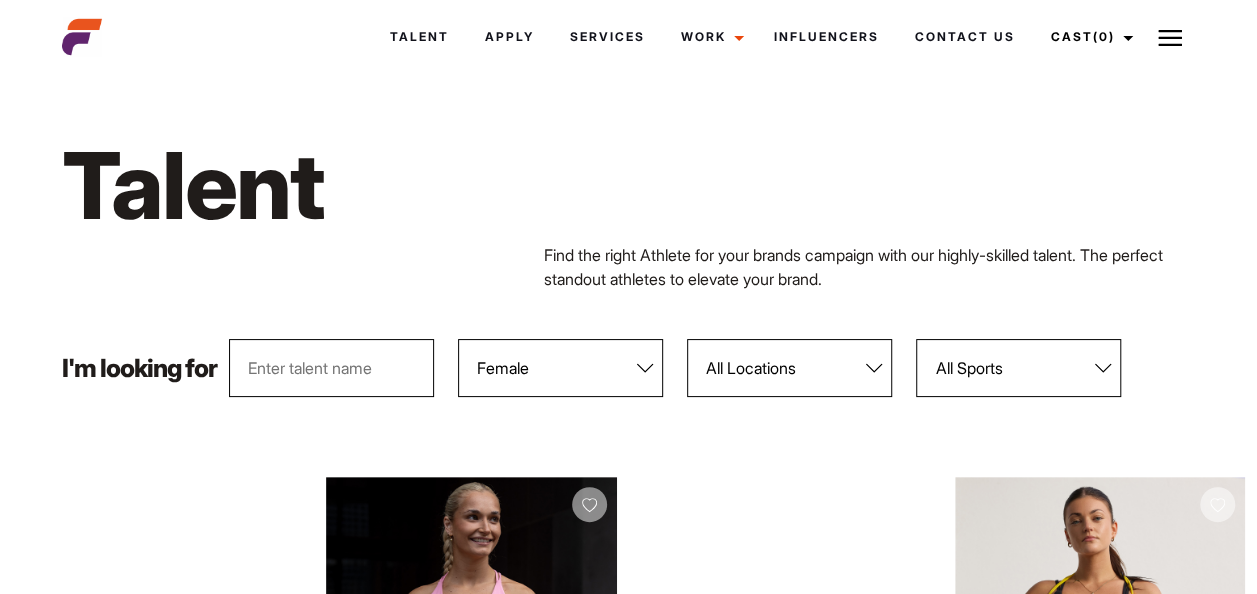 click on "All Genders
Female
Male" at bounding box center (560, 368) 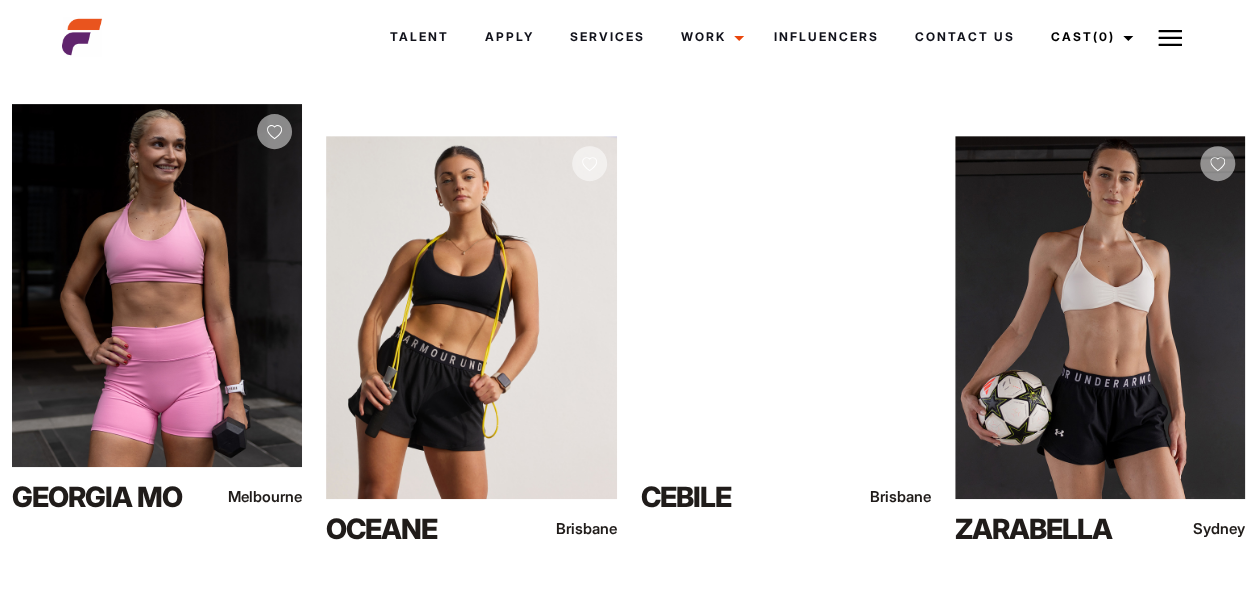 scroll, scrollTop: 298, scrollLeft: 0, axis: vertical 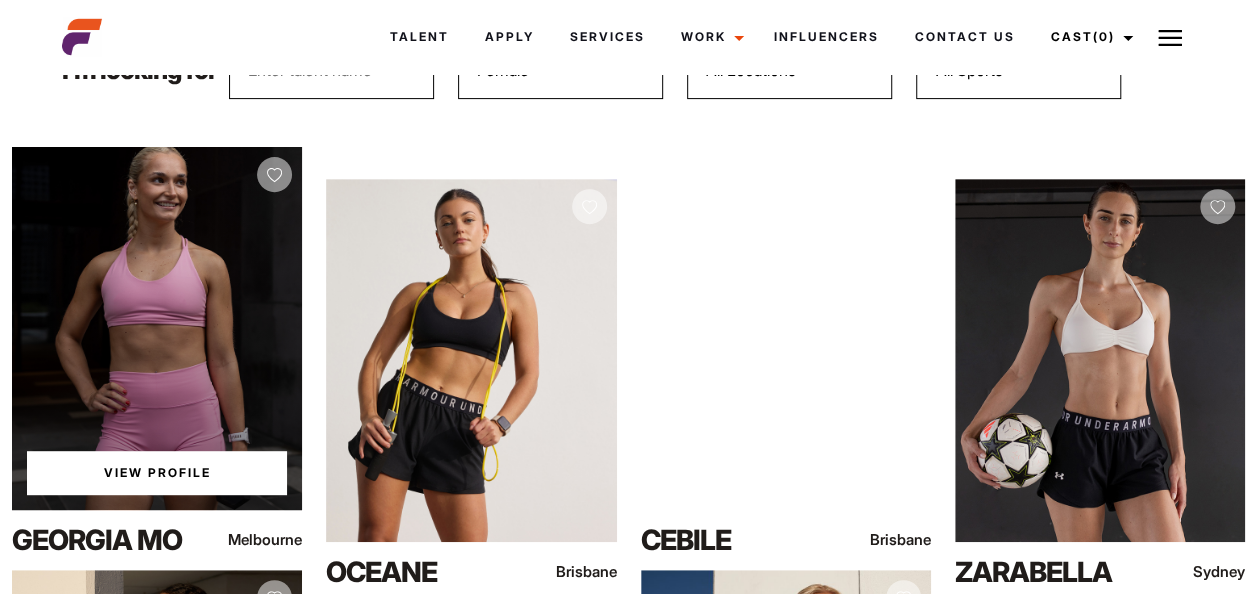 click on "View Profile" at bounding box center [157, 328] 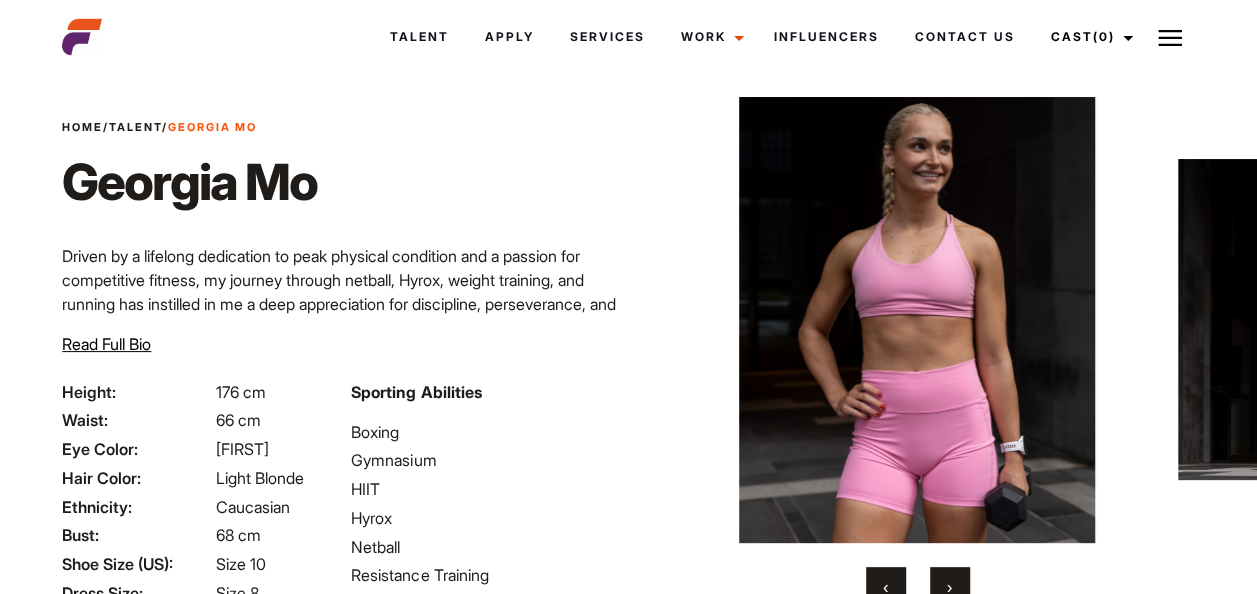 scroll, scrollTop: 55, scrollLeft: 0, axis: vertical 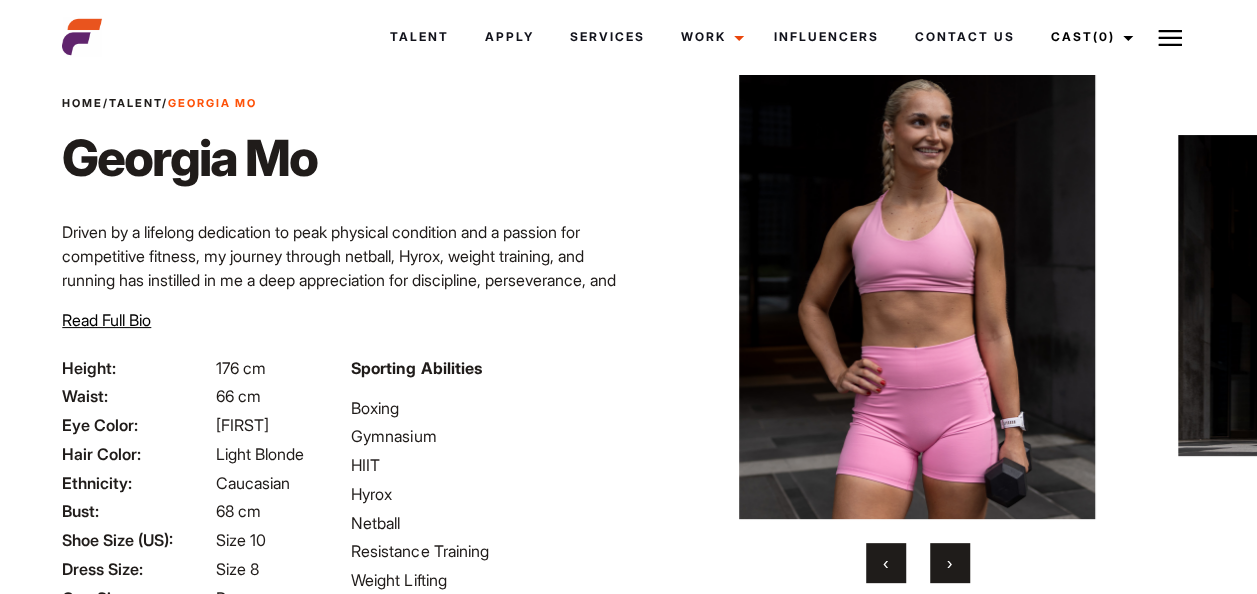 click on "›" at bounding box center [950, 563] 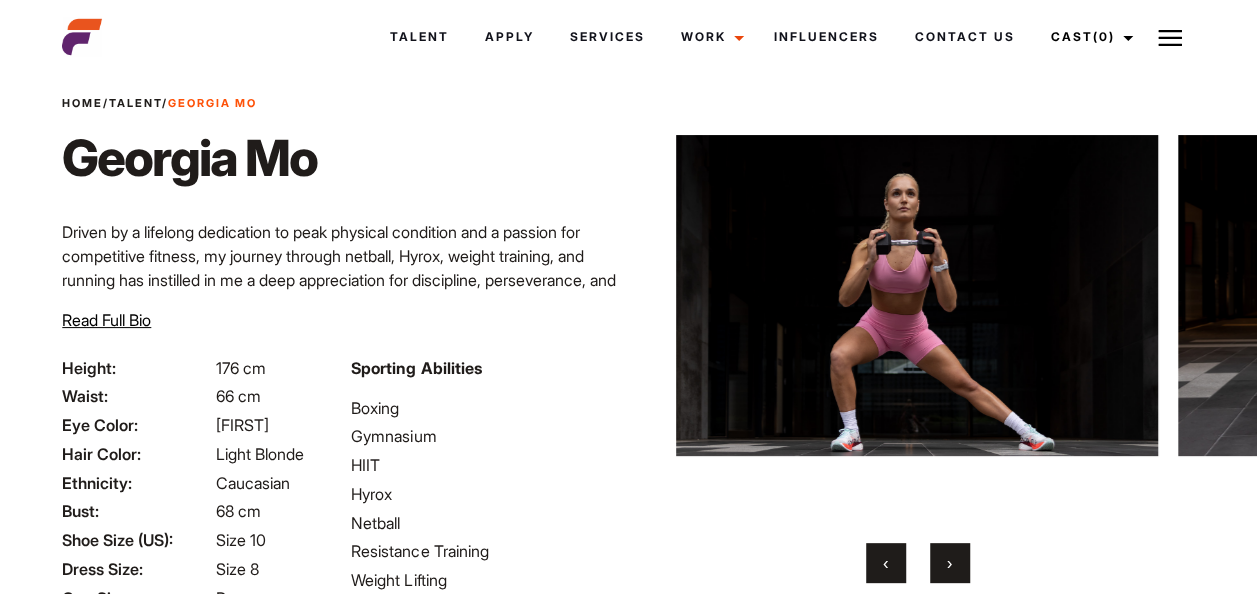 click on "›" at bounding box center [950, 563] 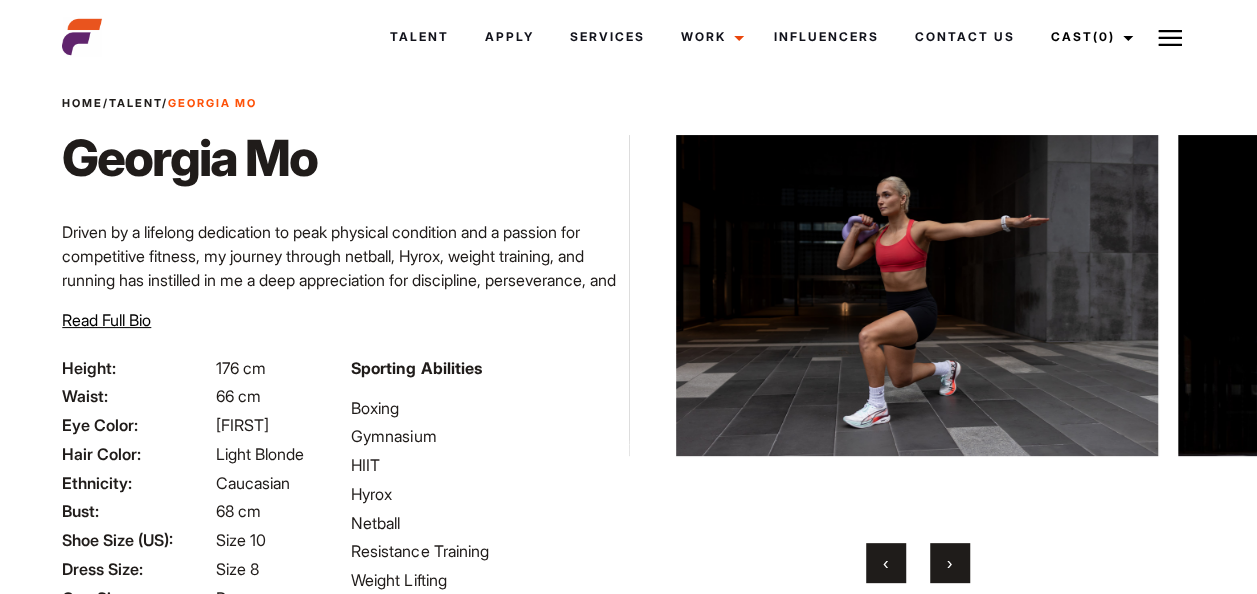 click on "›" at bounding box center (950, 563) 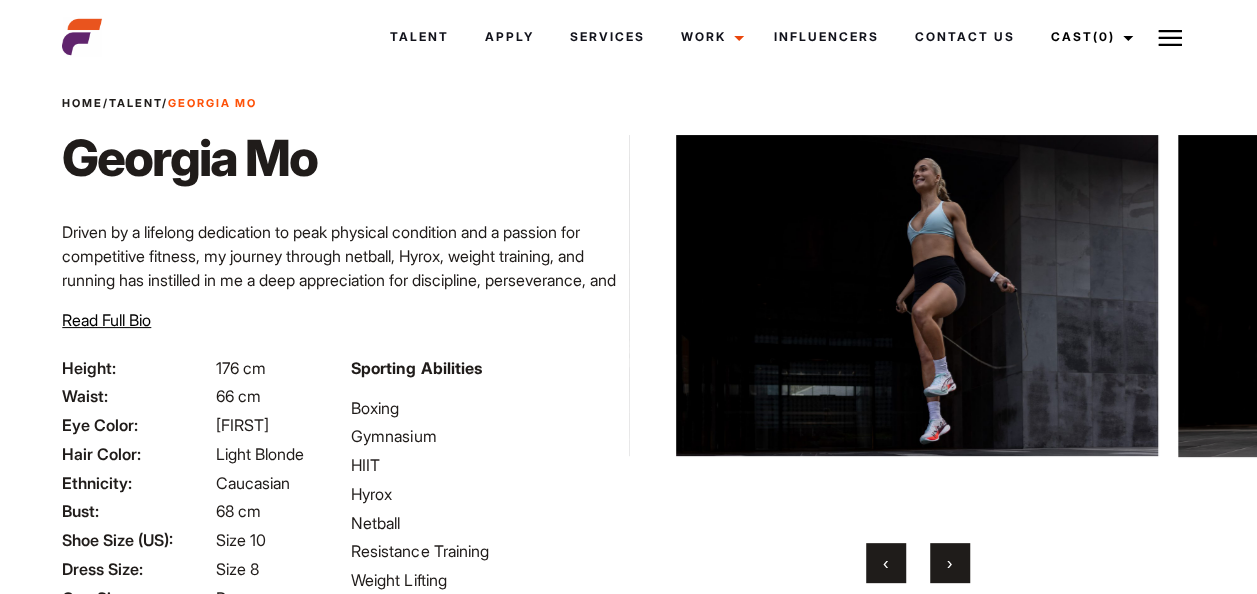 click on "›" at bounding box center (950, 563) 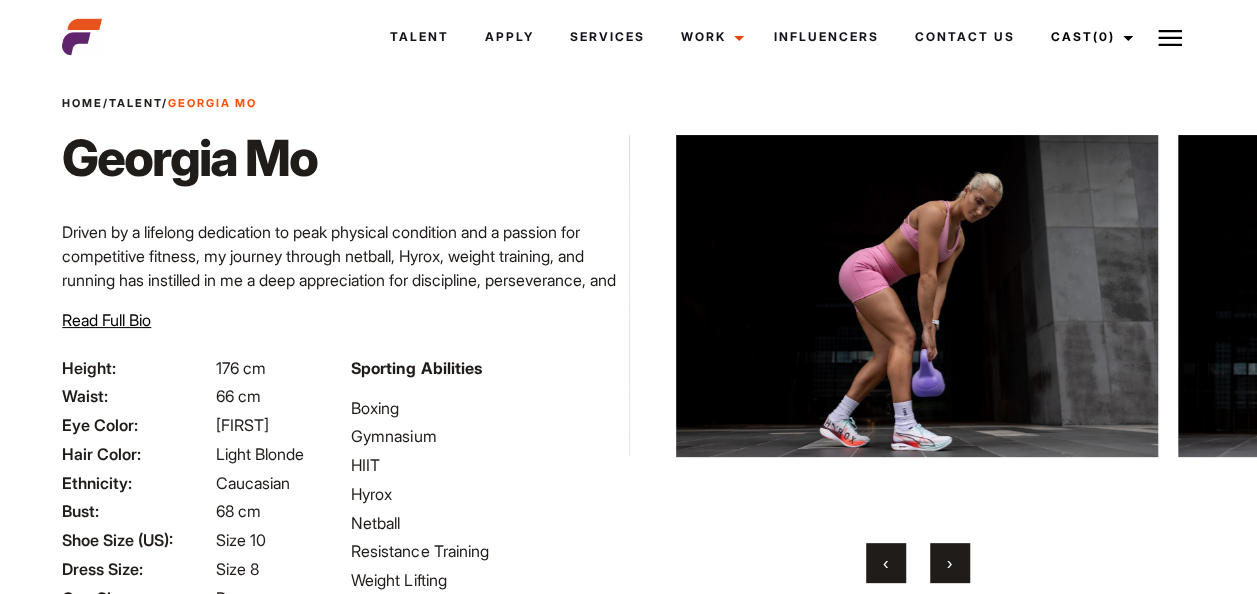 click on "›" at bounding box center (950, 563) 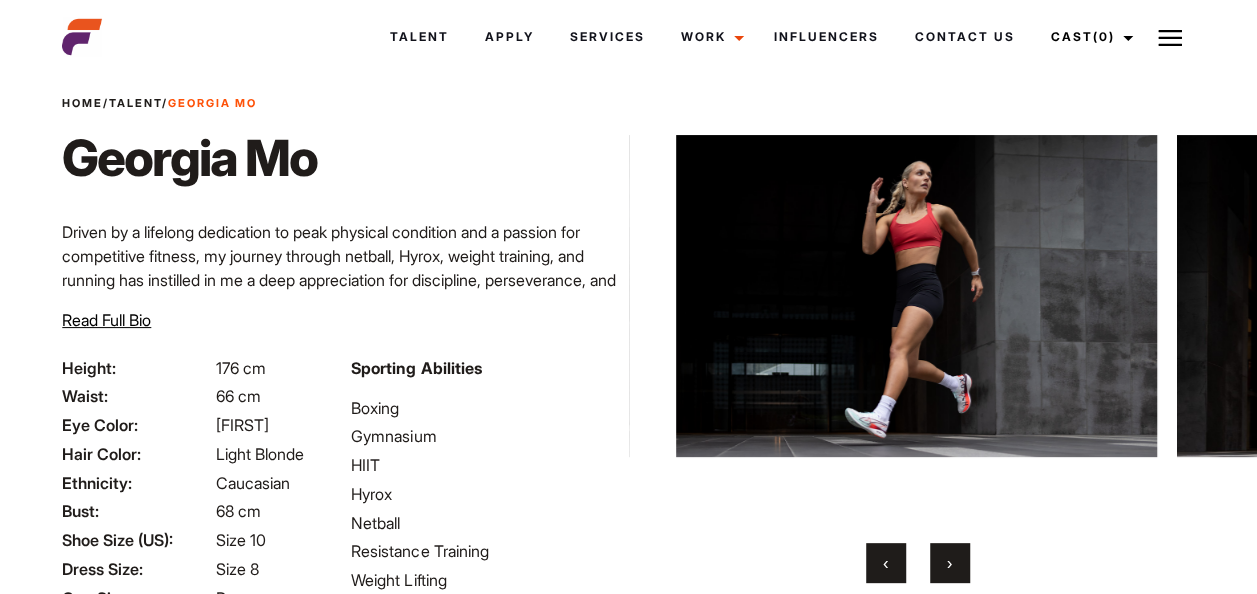 click on "›" at bounding box center [950, 563] 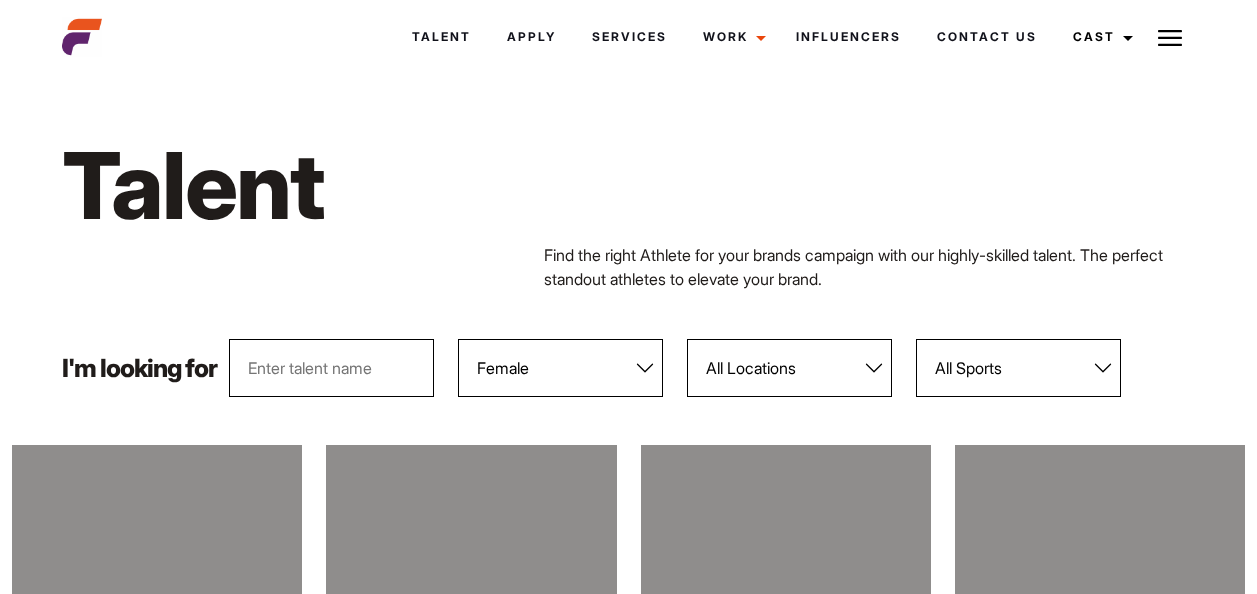 select on "104" 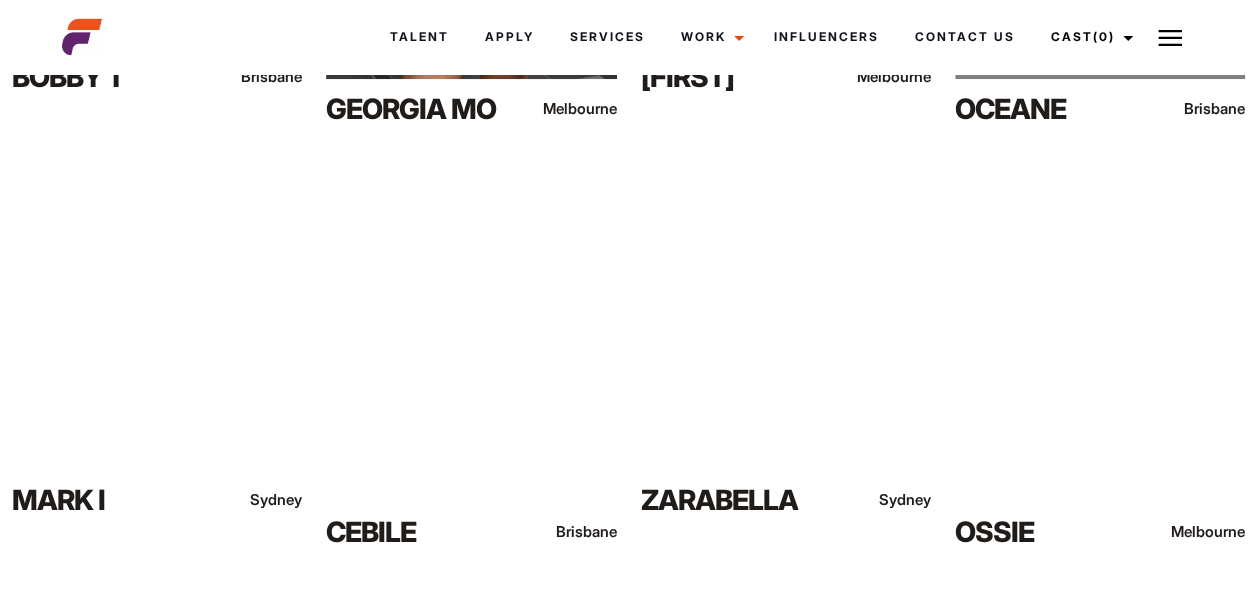 scroll, scrollTop: 762, scrollLeft: 0, axis: vertical 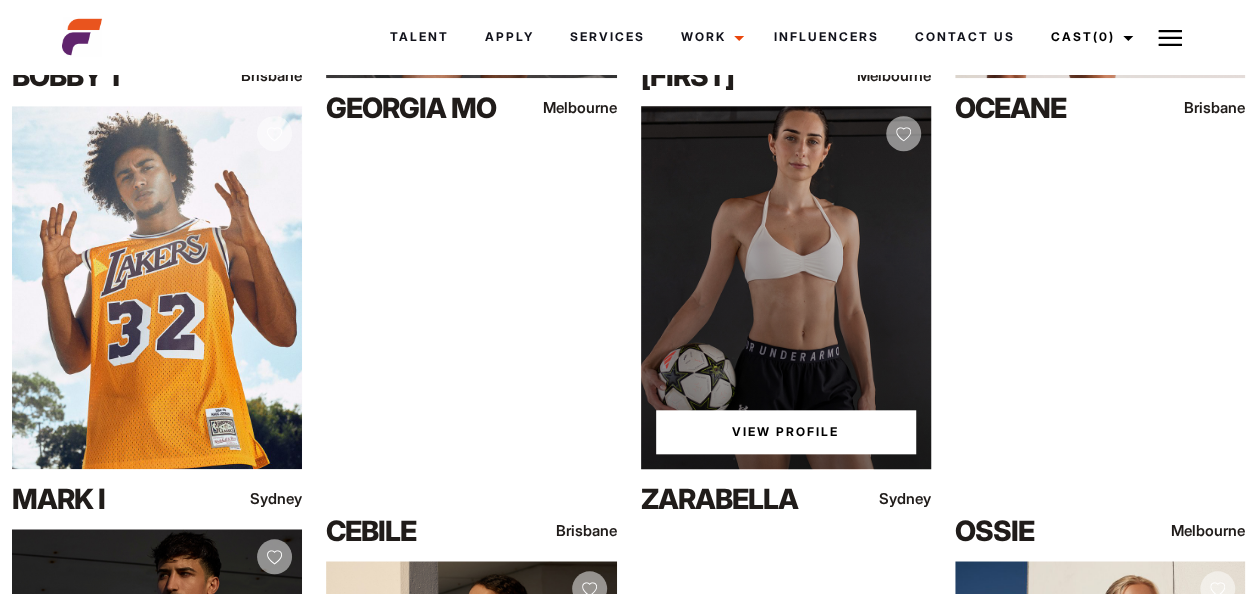 click on "View Profile" at bounding box center [786, 287] 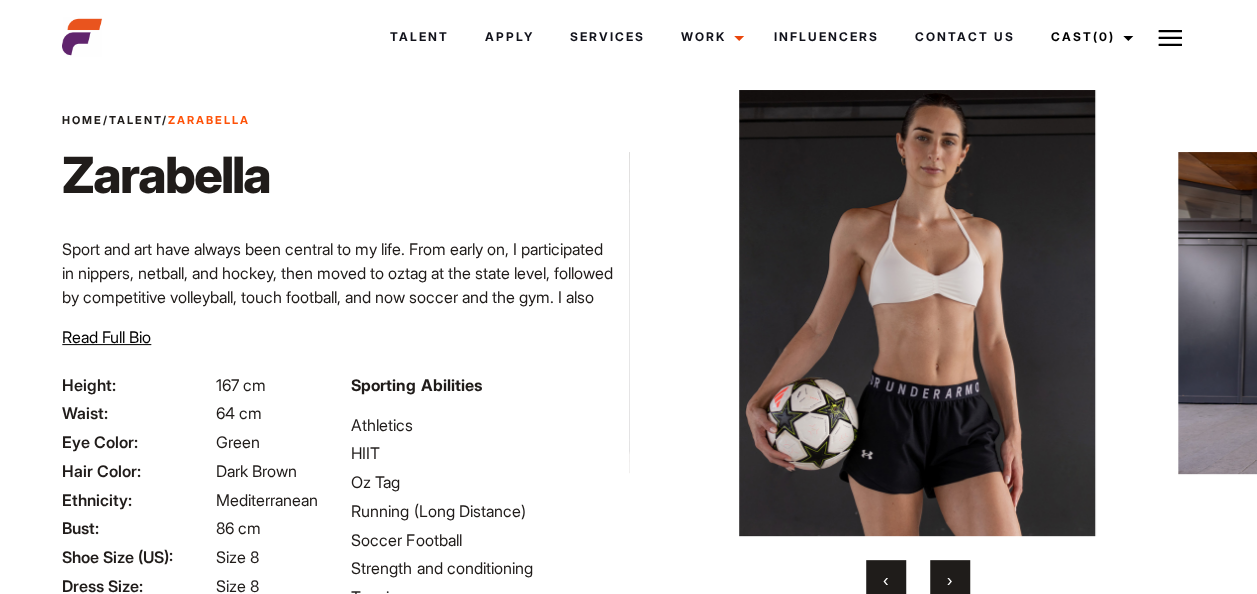 scroll, scrollTop: 66, scrollLeft: 0, axis: vertical 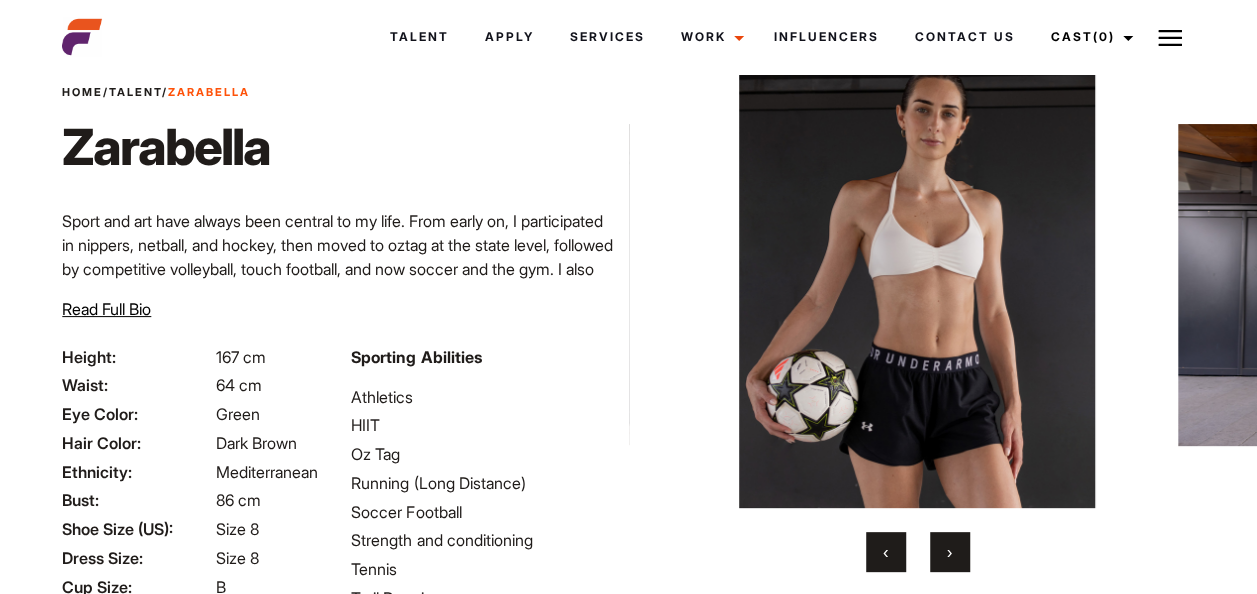 click on "›" at bounding box center [949, 552] 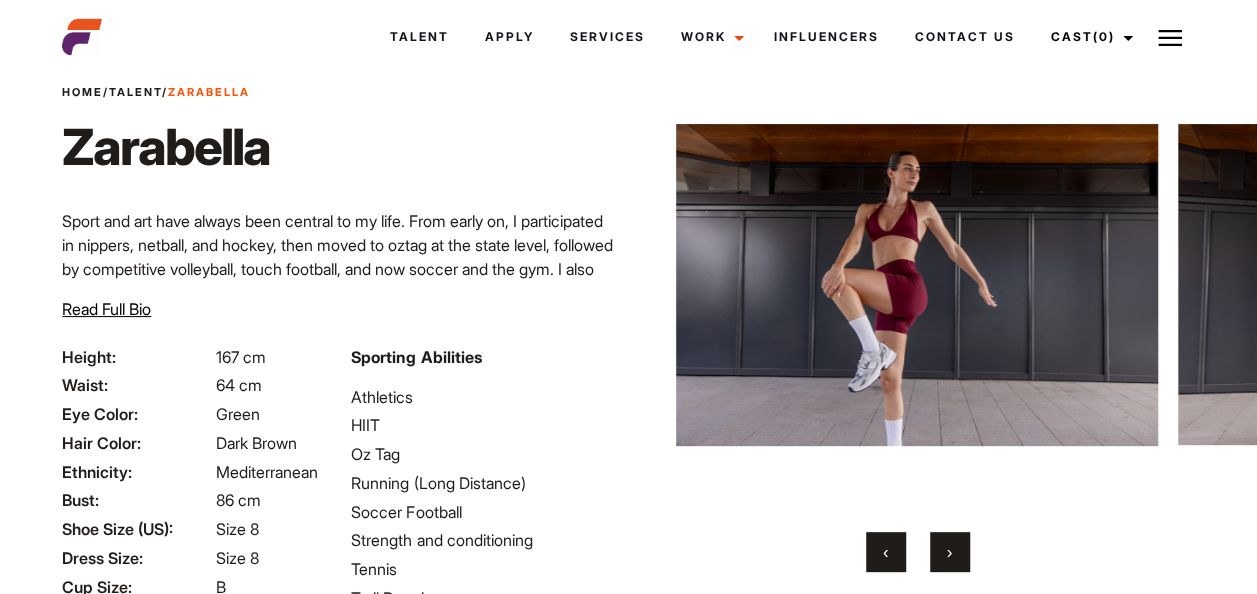 click on "›" at bounding box center [949, 552] 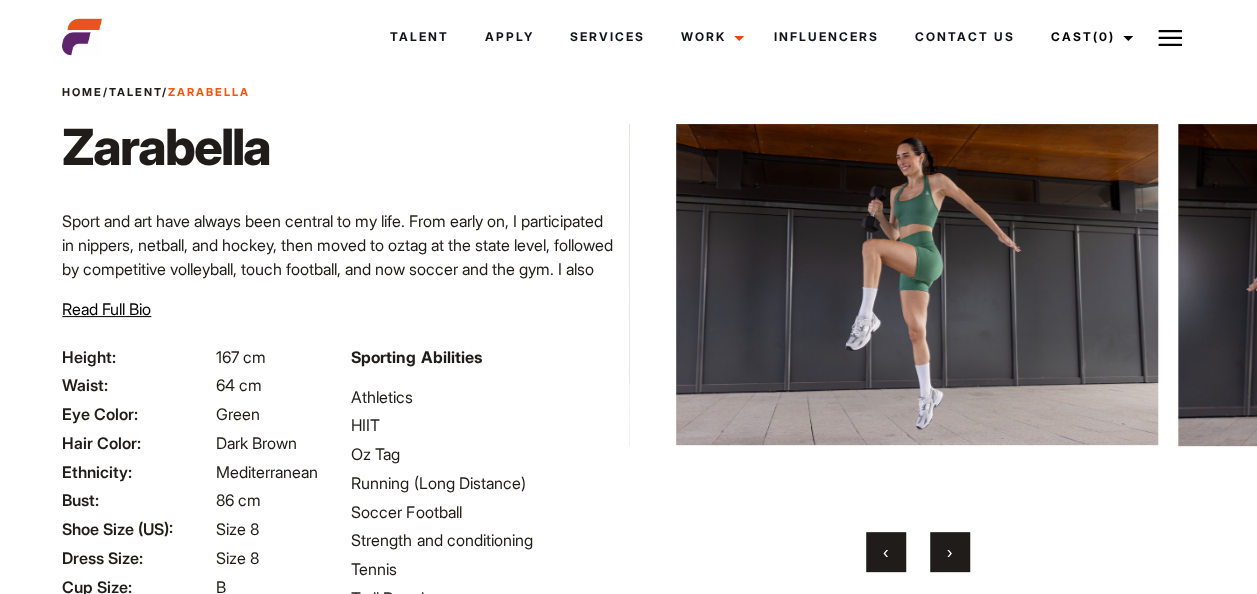 click on "›" at bounding box center (949, 552) 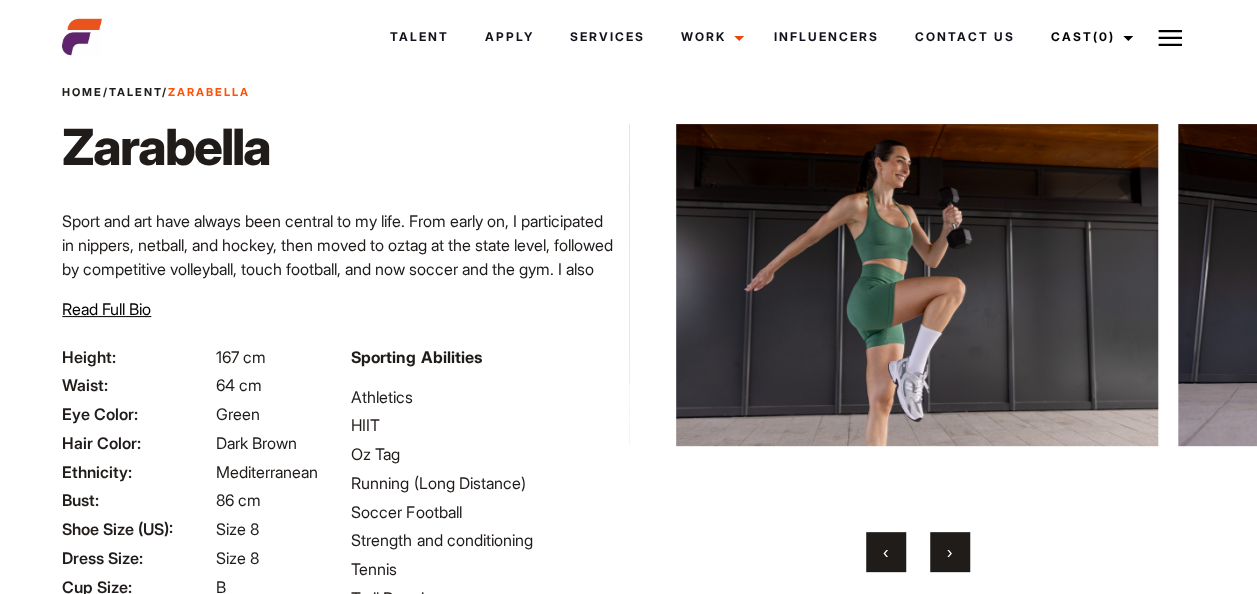 click on "›" at bounding box center [949, 552] 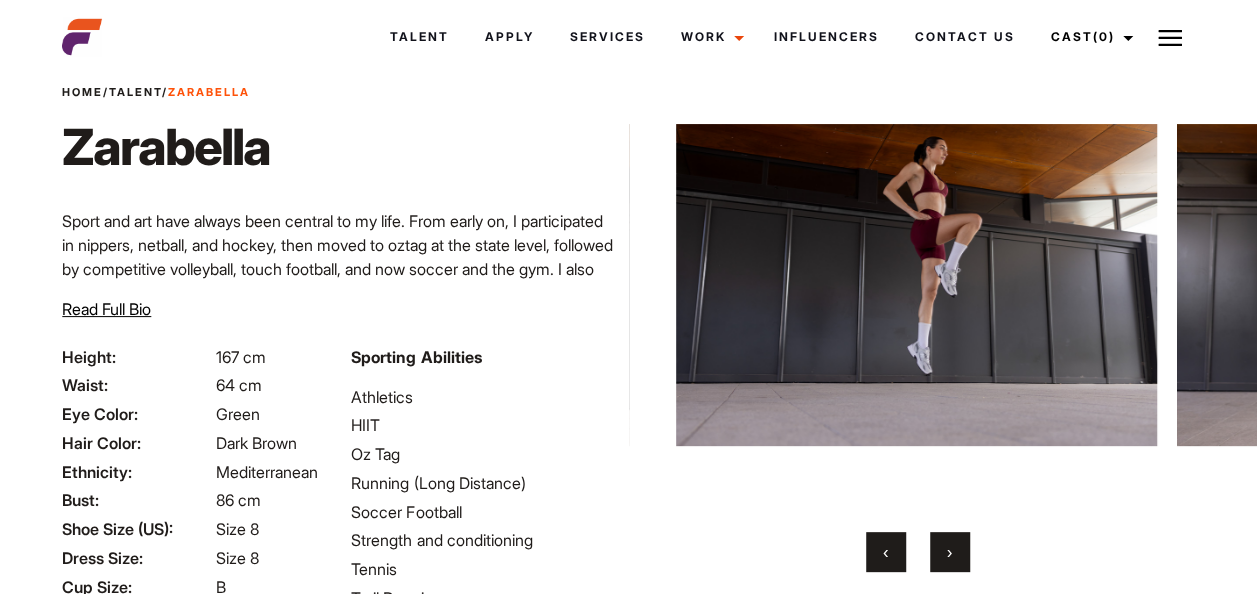 click on "›" at bounding box center (949, 552) 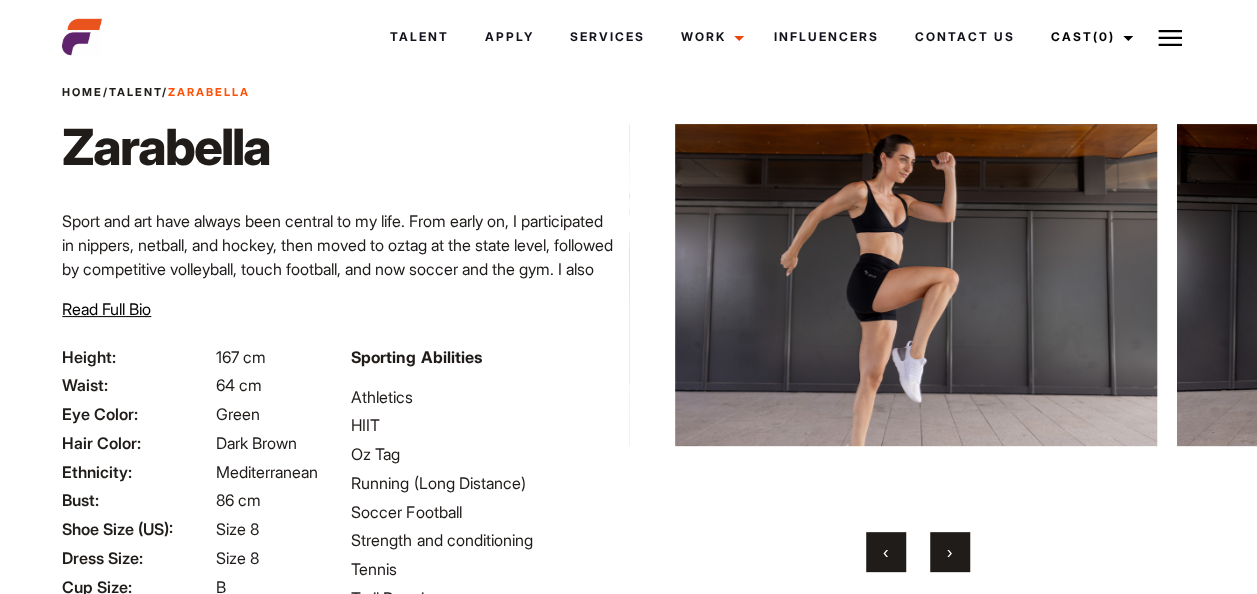 click on "›" at bounding box center [949, 552] 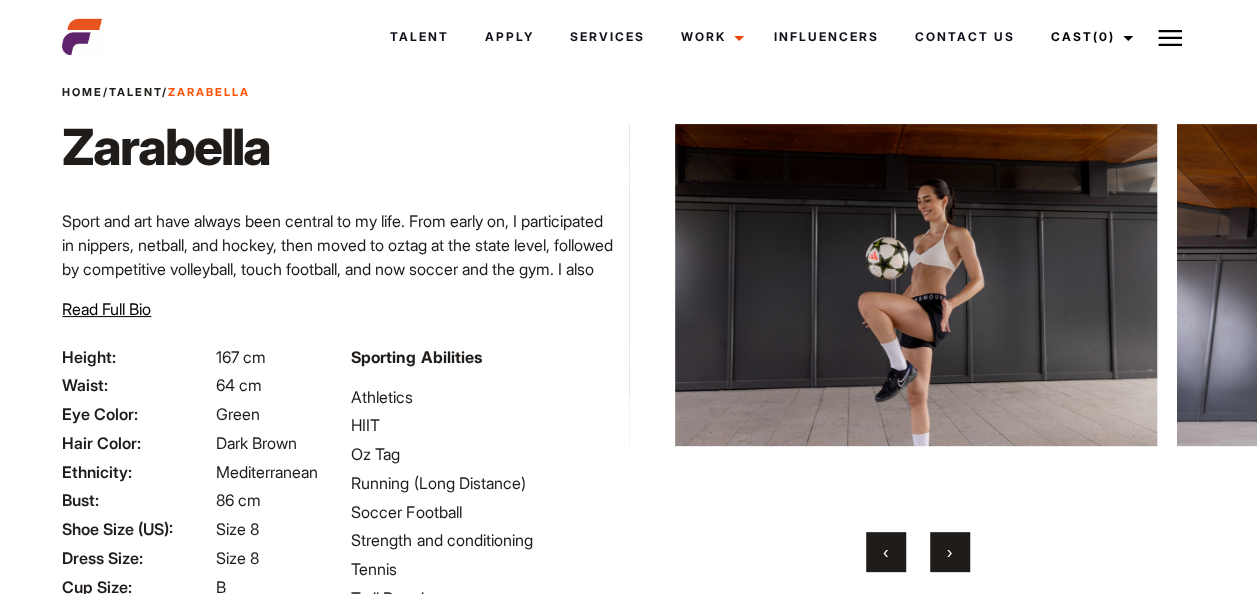 click on "›" at bounding box center [949, 552] 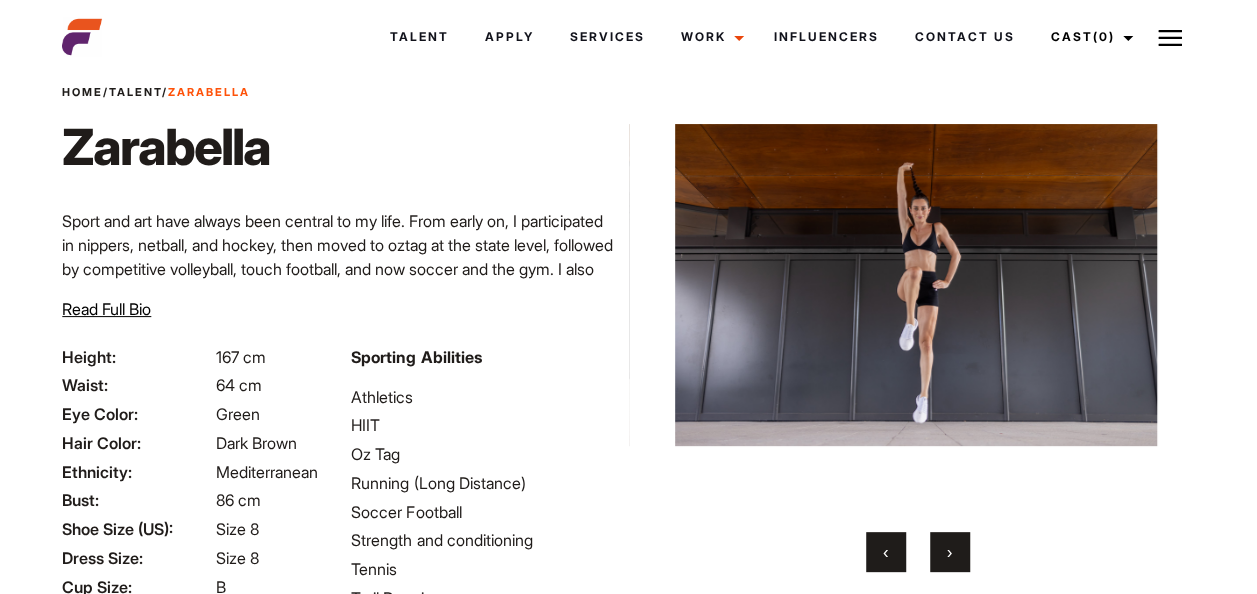 click on "›" at bounding box center (949, 552) 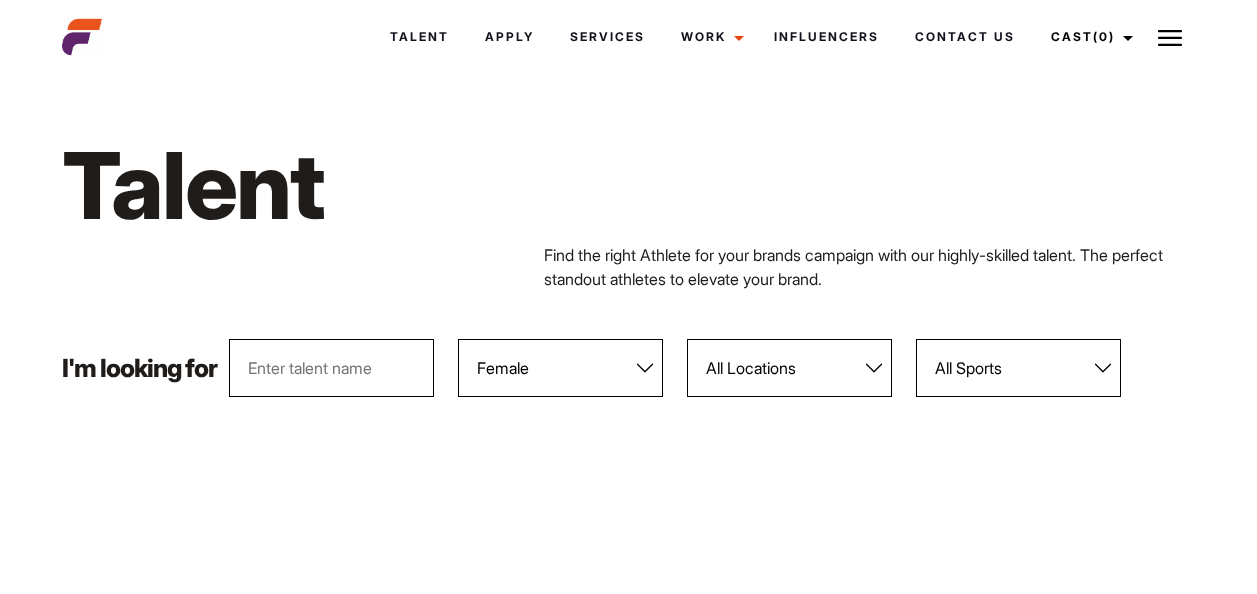 select on "104" 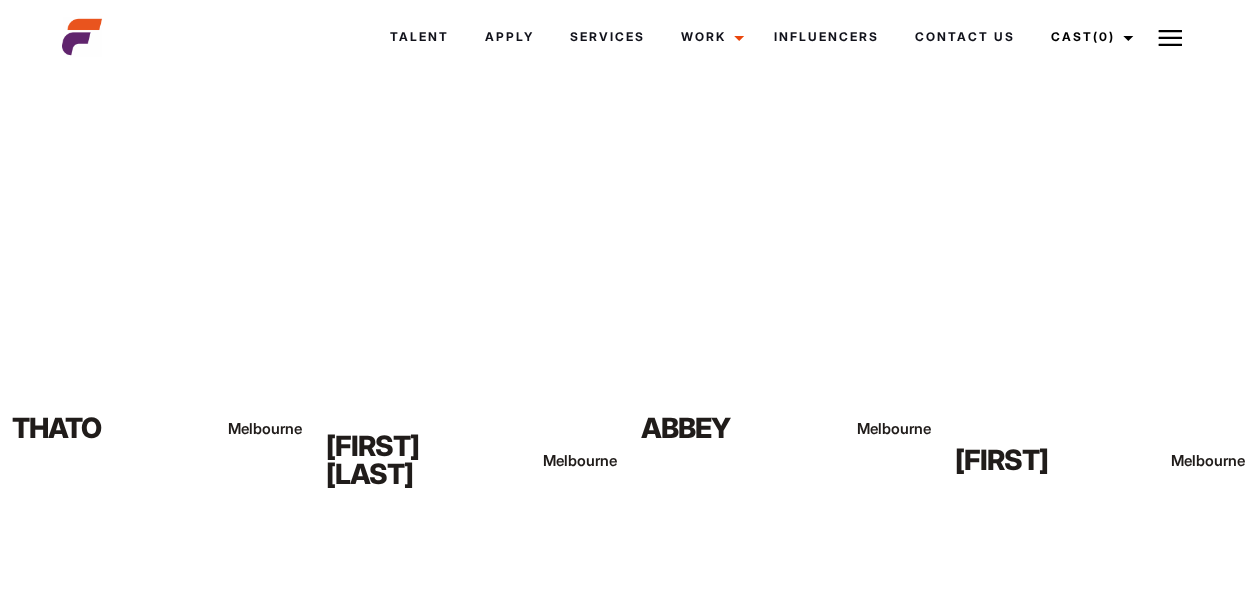 scroll, scrollTop: 1672, scrollLeft: 0, axis: vertical 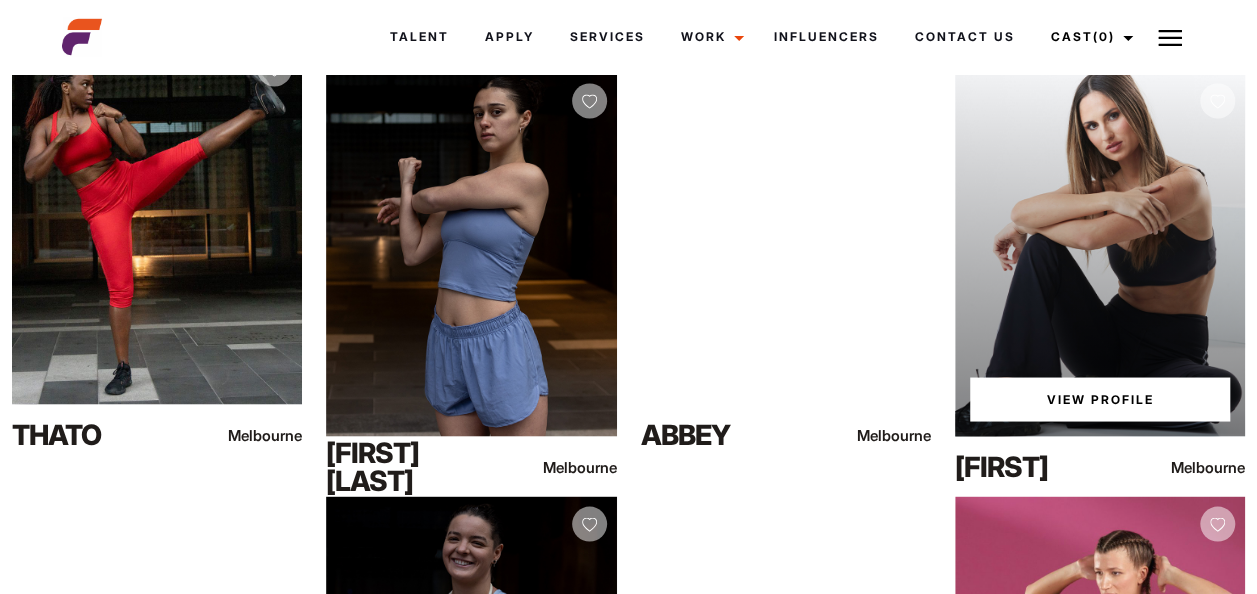 click on "View Profile" at bounding box center (1100, 254) 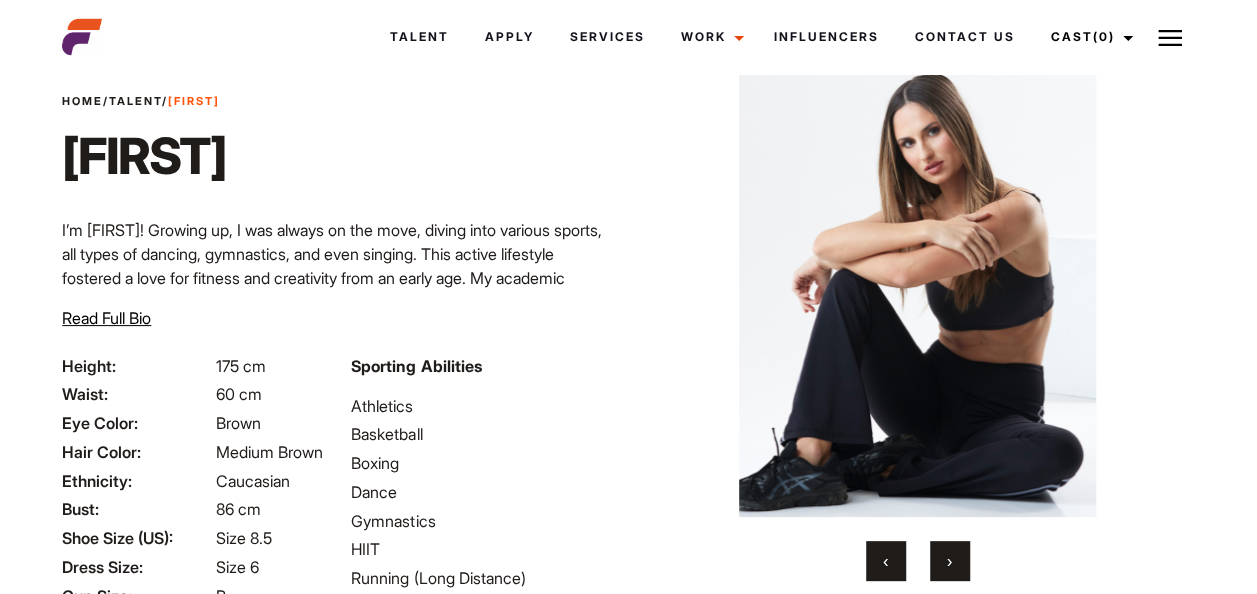 scroll, scrollTop: 52, scrollLeft: 0, axis: vertical 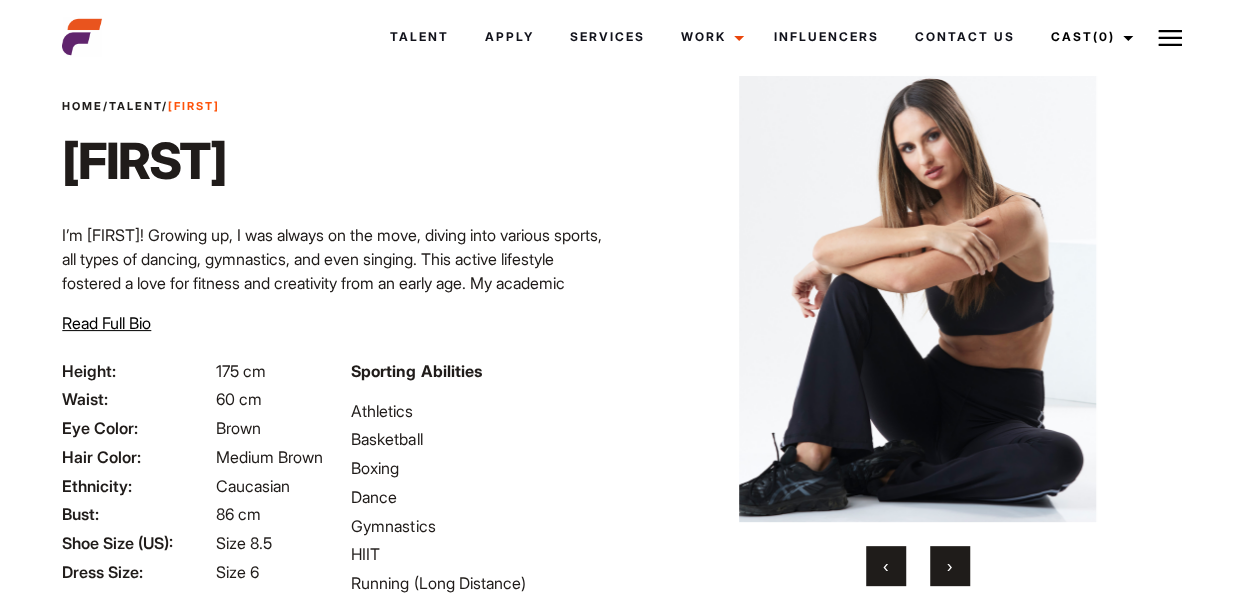 click on "›" at bounding box center [950, 566] 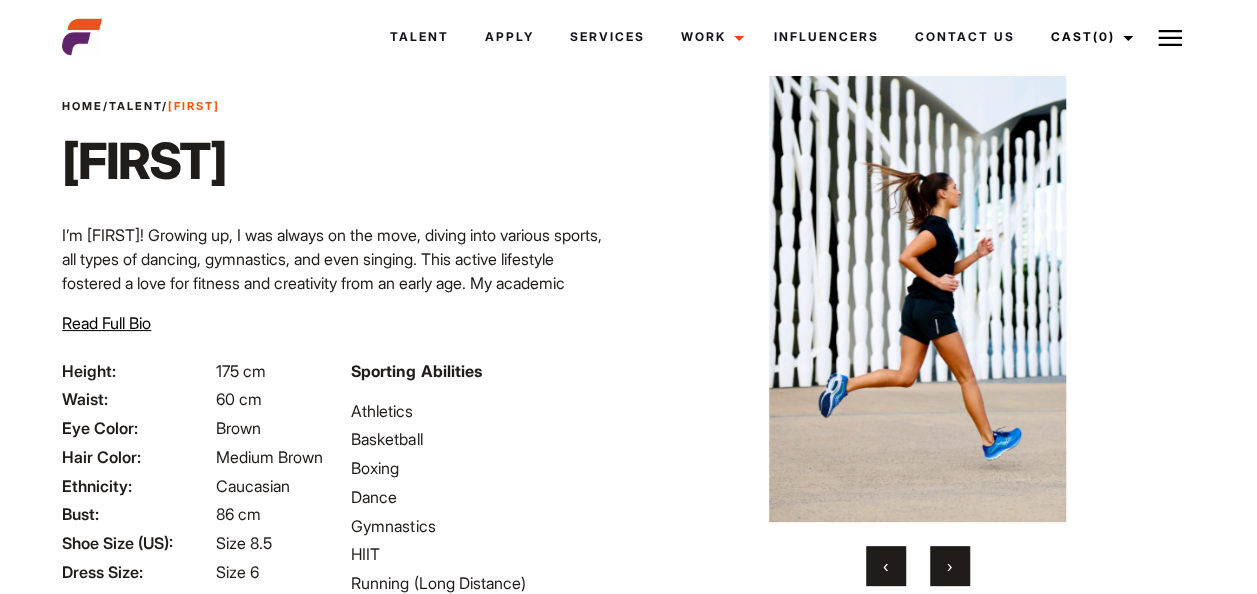 click on "›" at bounding box center [950, 566] 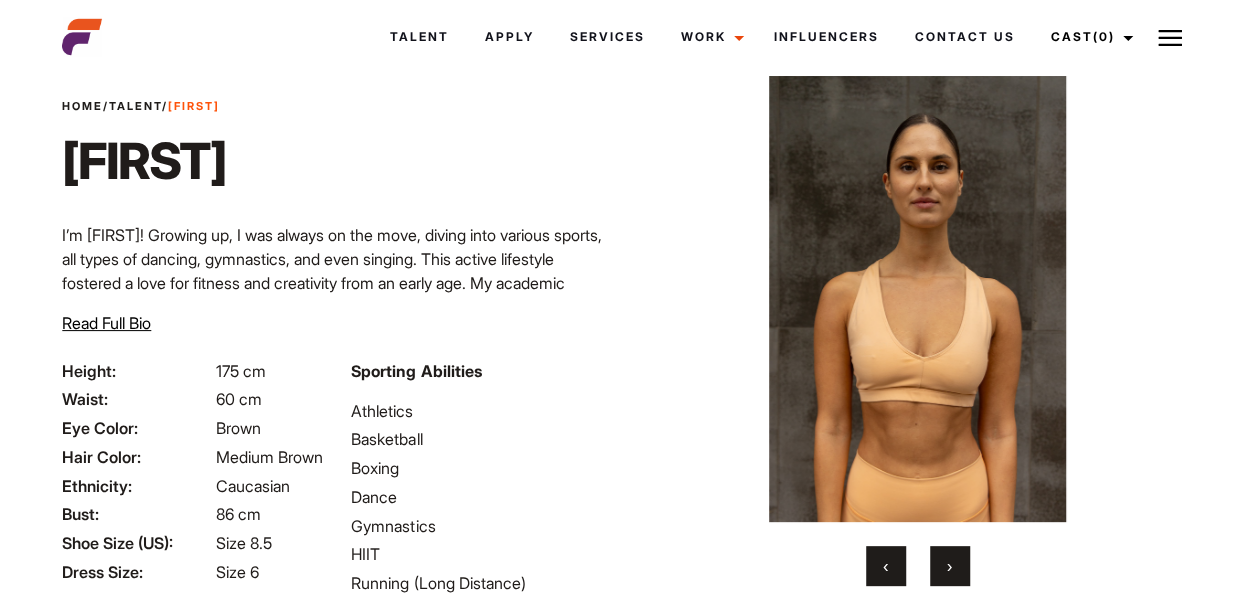 click on "›" at bounding box center (950, 566) 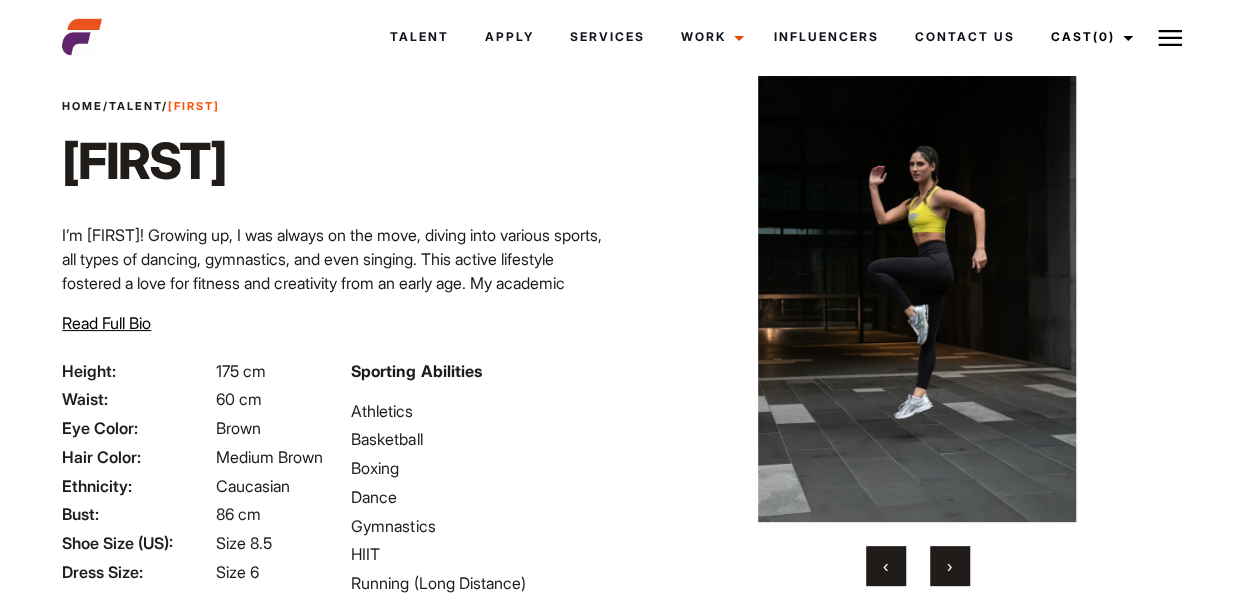 click on "›" at bounding box center (950, 566) 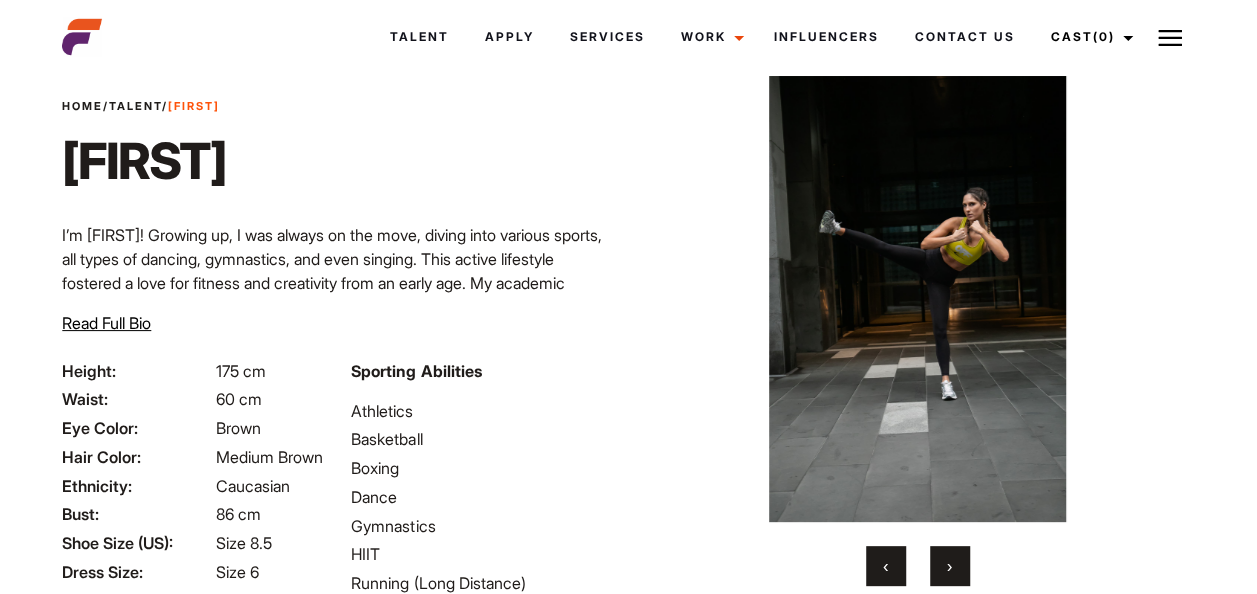 click on "›" at bounding box center (950, 566) 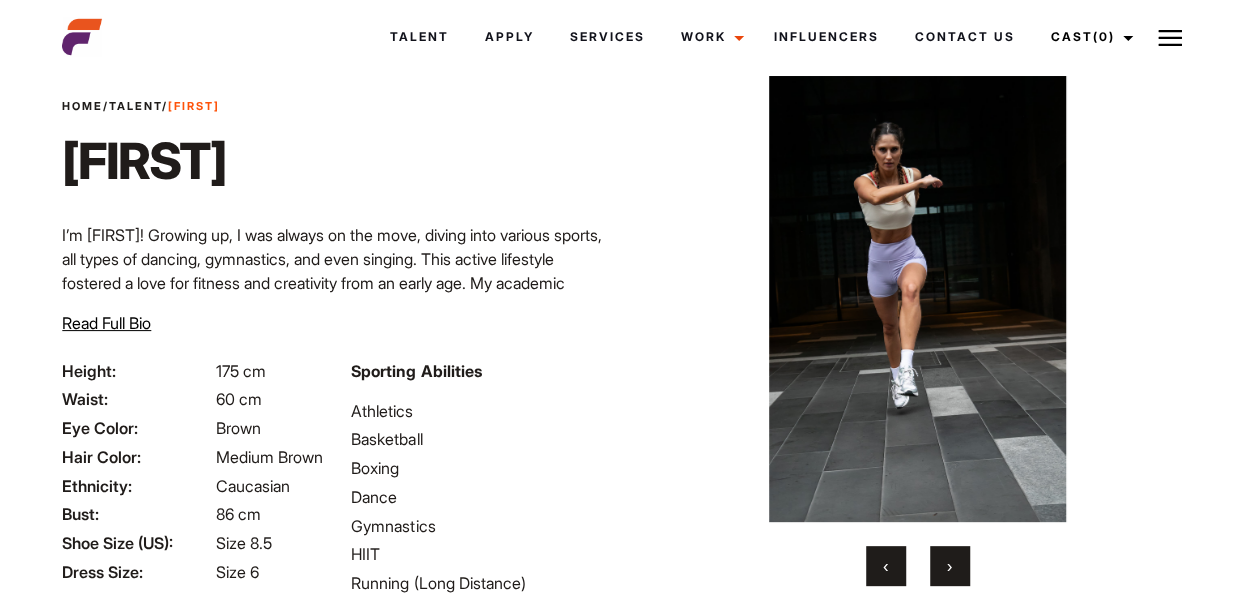 click on "›" at bounding box center [950, 566] 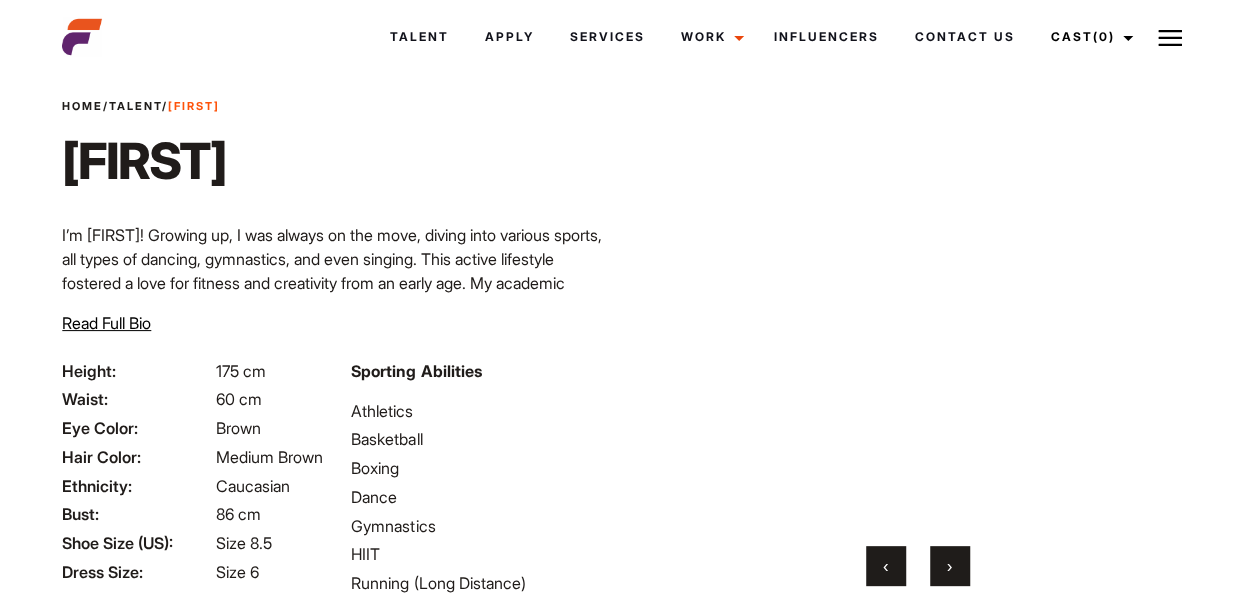 click on "›" at bounding box center (950, 566) 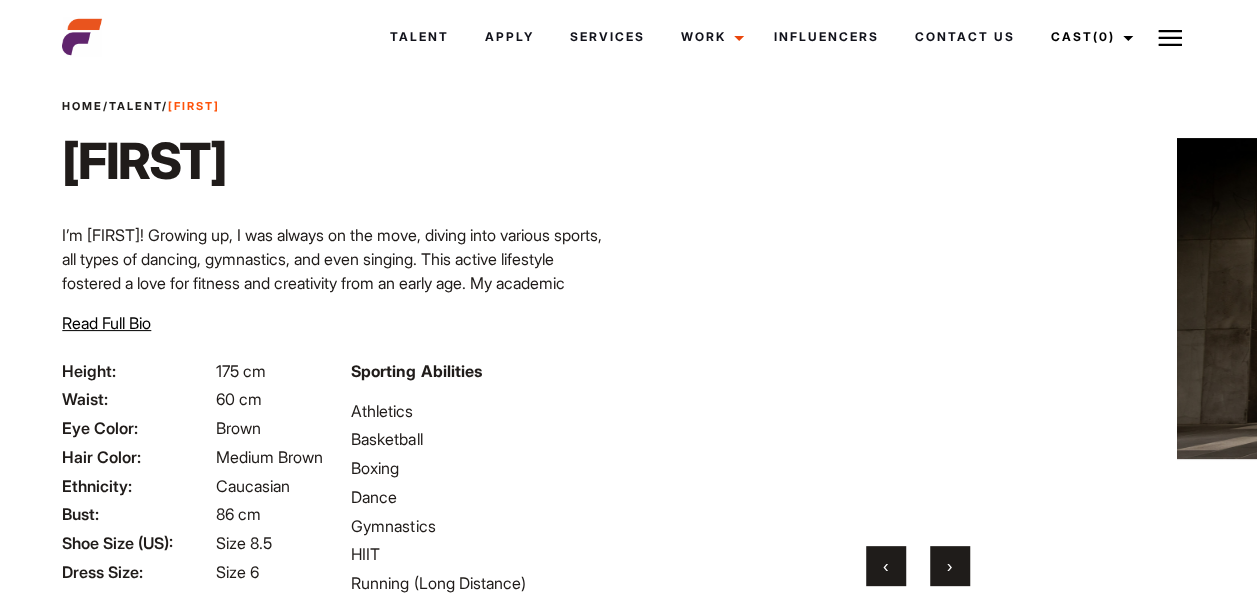 click on "›" at bounding box center [950, 566] 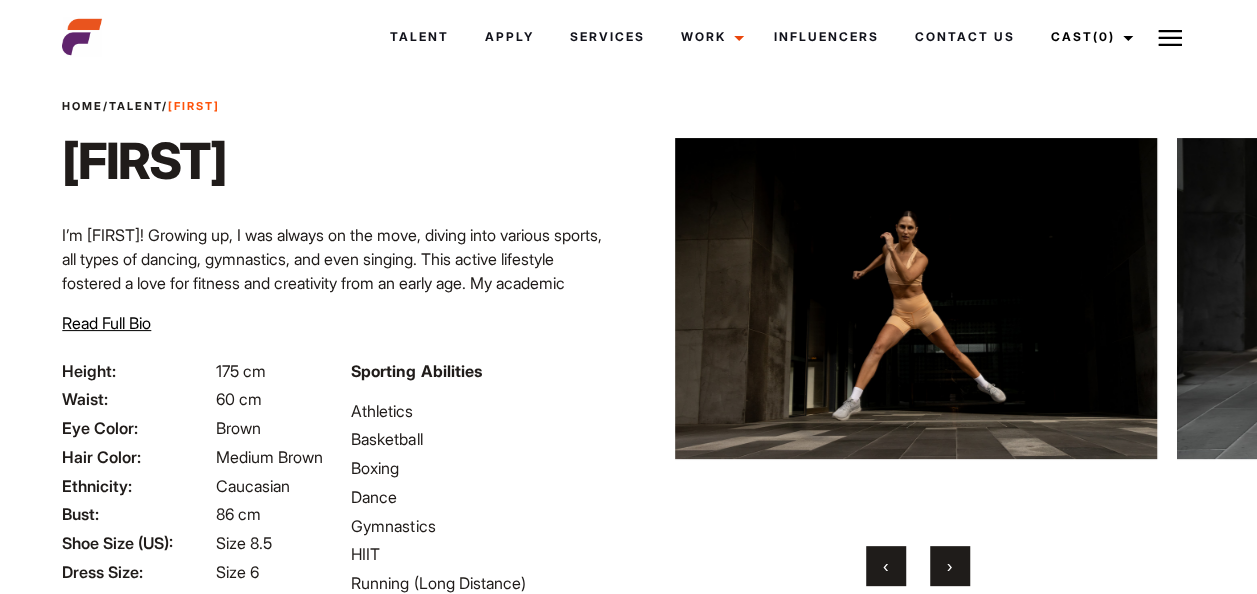 click on "›" at bounding box center [950, 566] 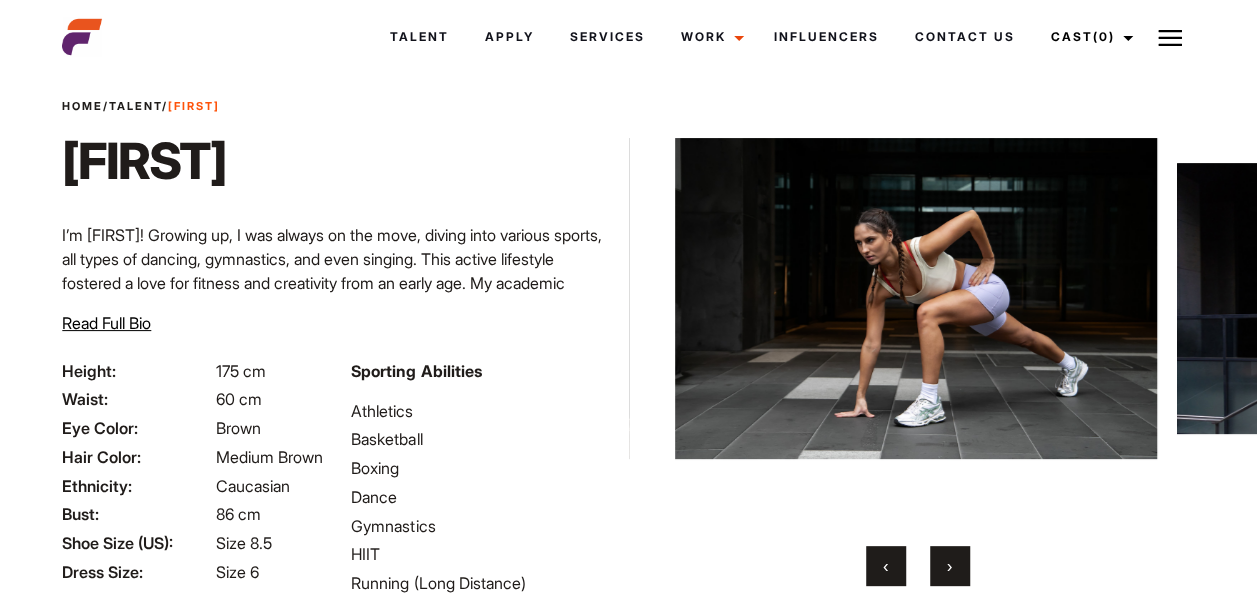 click on "›" at bounding box center [950, 566] 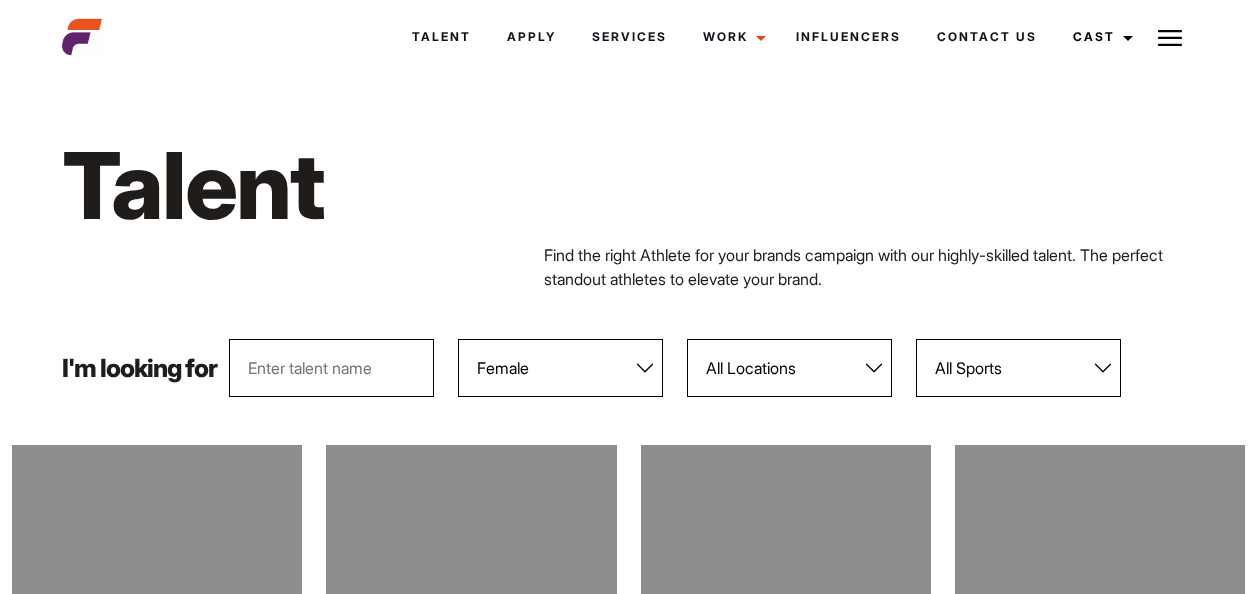 select on "104" 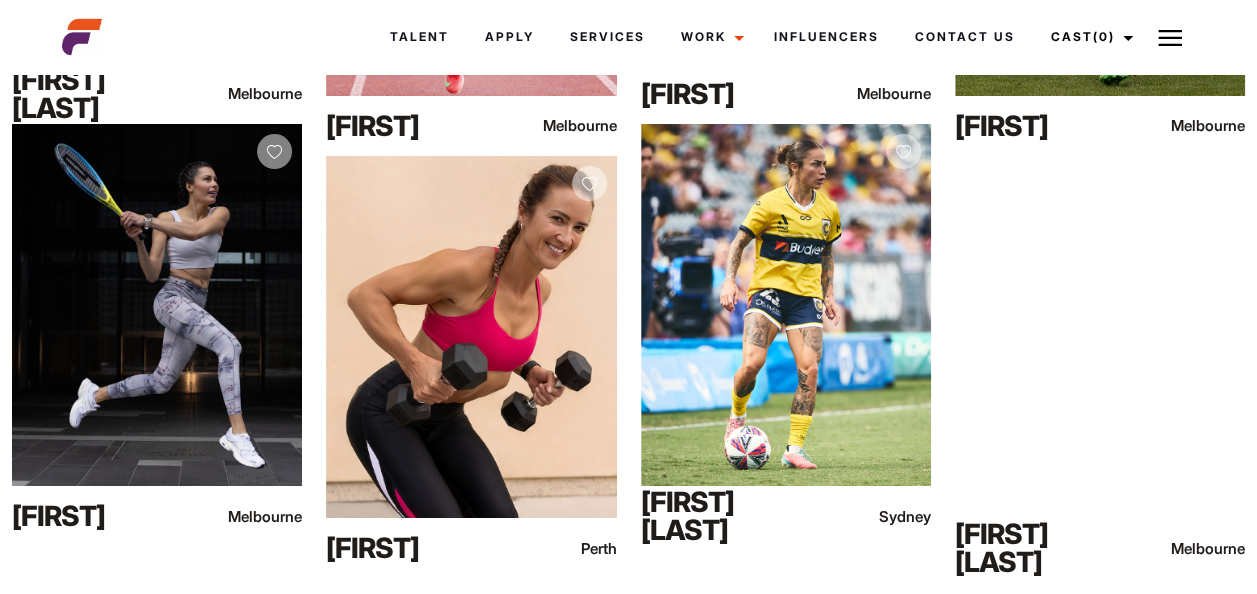 scroll, scrollTop: 3702, scrollLeft: 0, axis: vertical 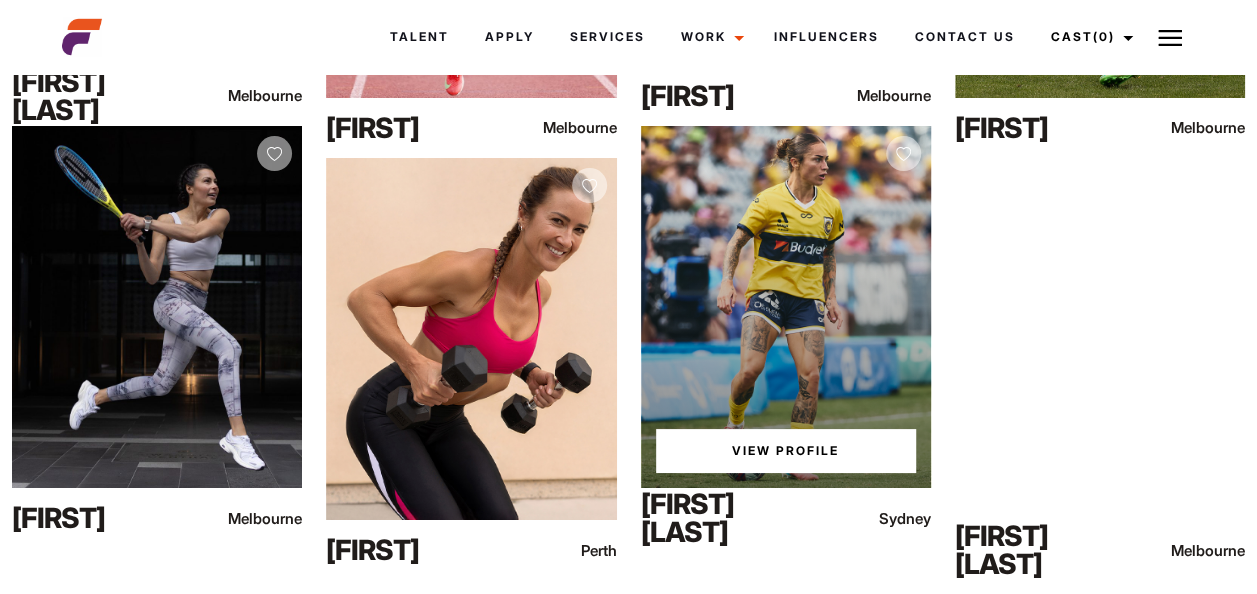 click on "View Profile" at bounding box center (786, 307) 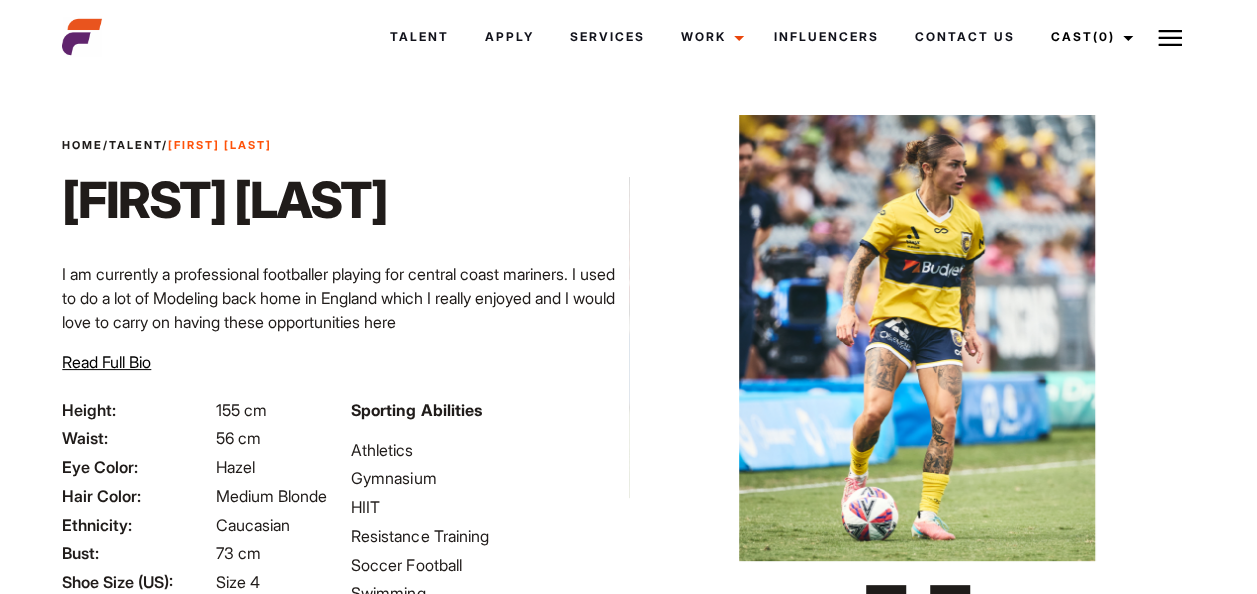 scroll, scrollTop: 115, scrollLeft: 0, axis: vertical 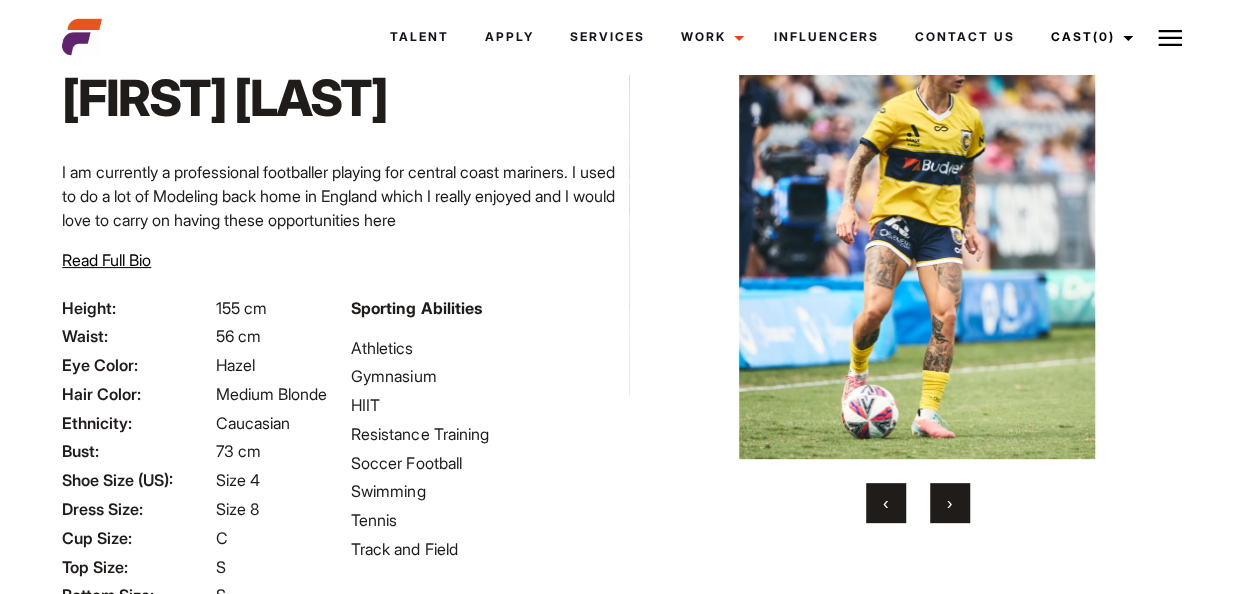 click on "›" at bounding box center (950, 503) 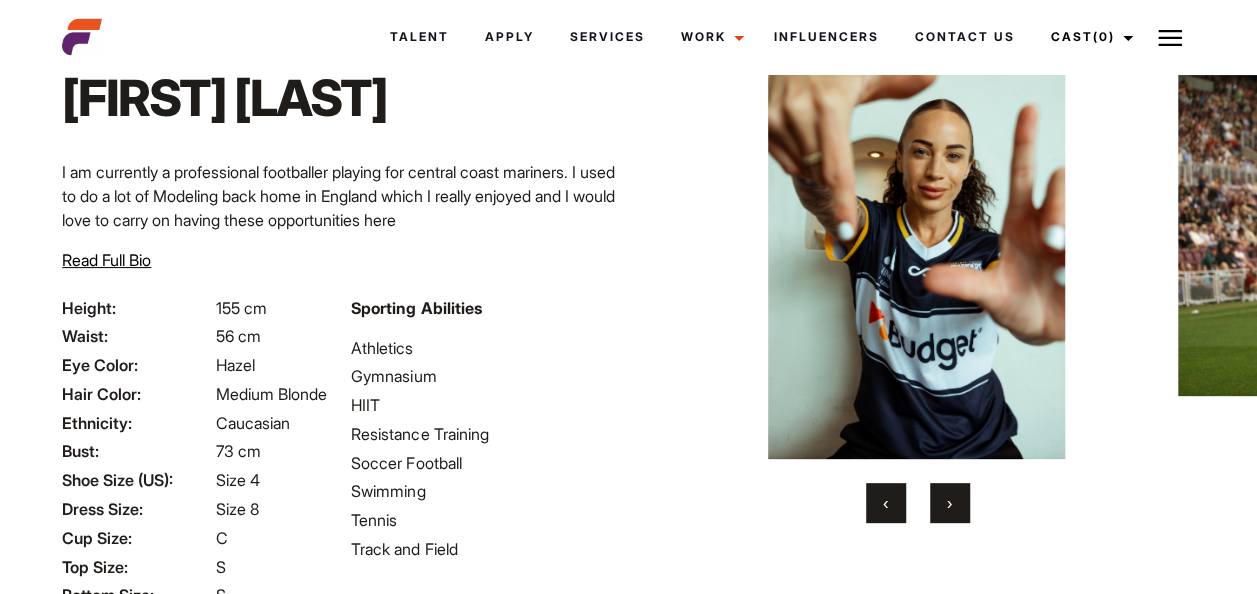 scroll, scrollTop: 81, scrollLeft: 0, axis: vertical 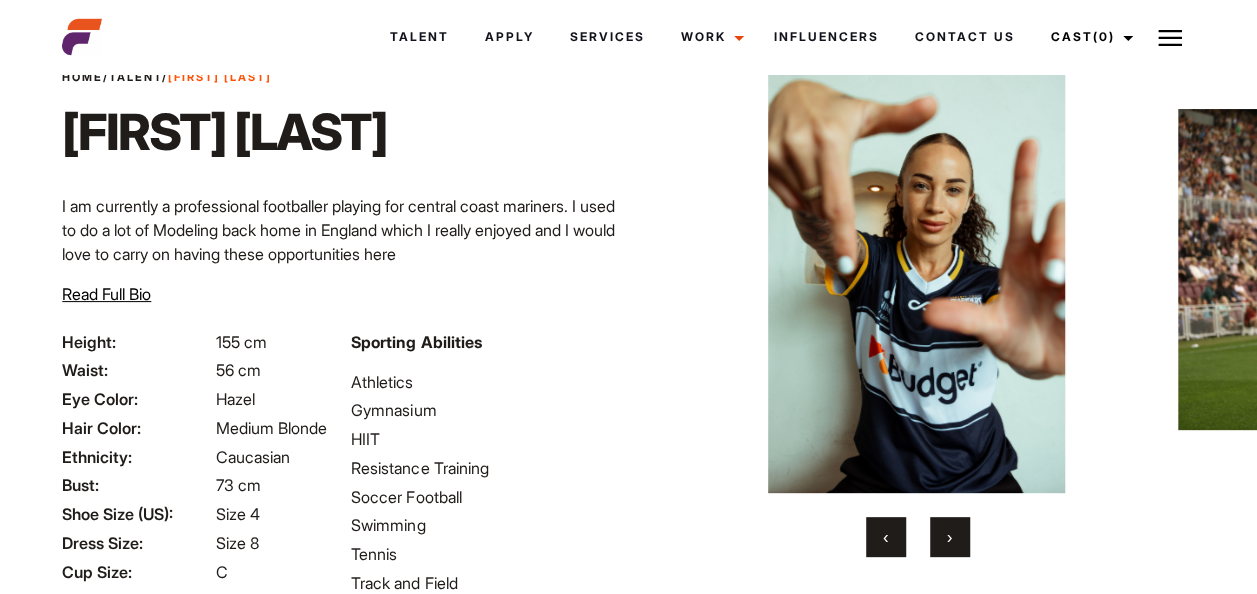 click on "›" at bounding box center (950, 537) 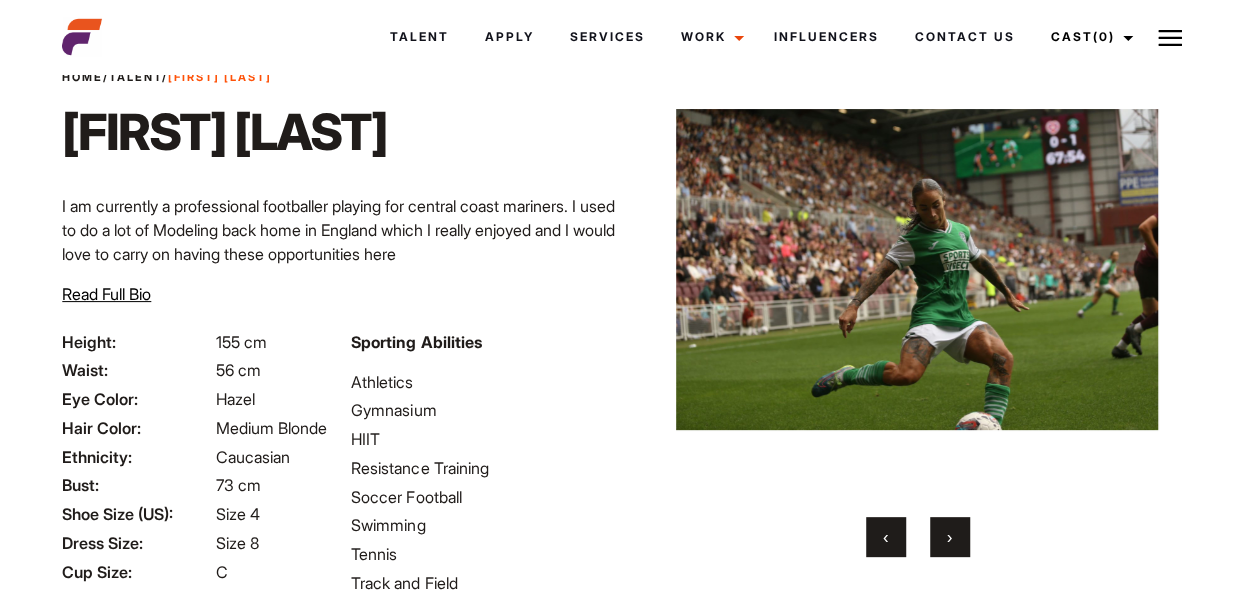 click on "›" at bounding box center [950, 537] 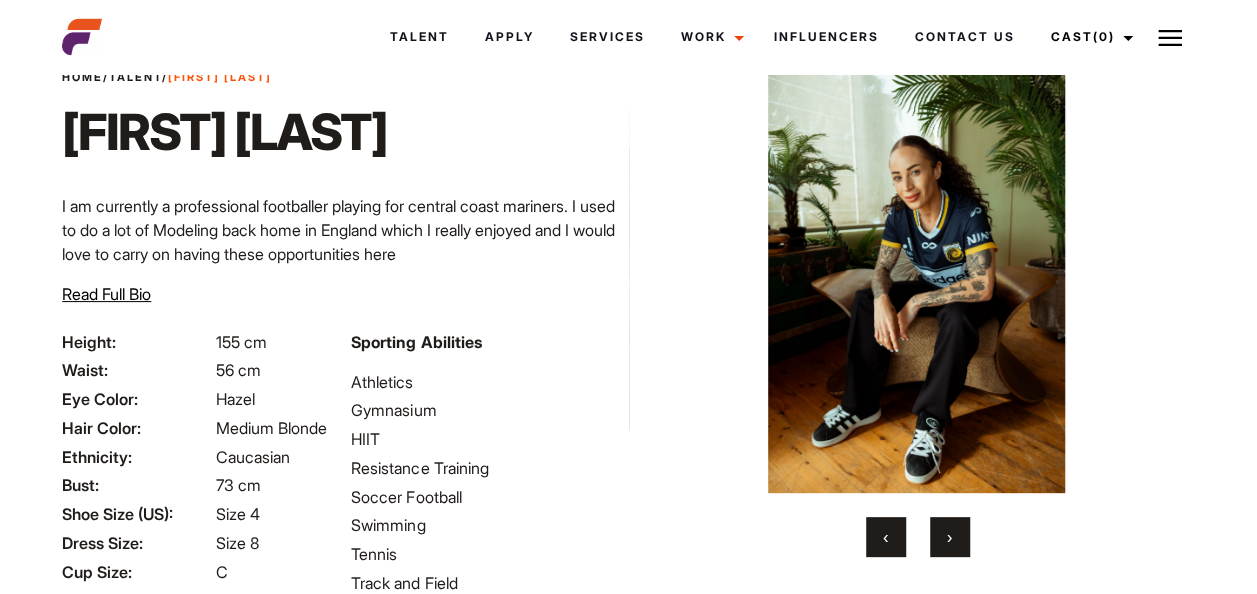 click on "›" at bounding box center [950, 537] 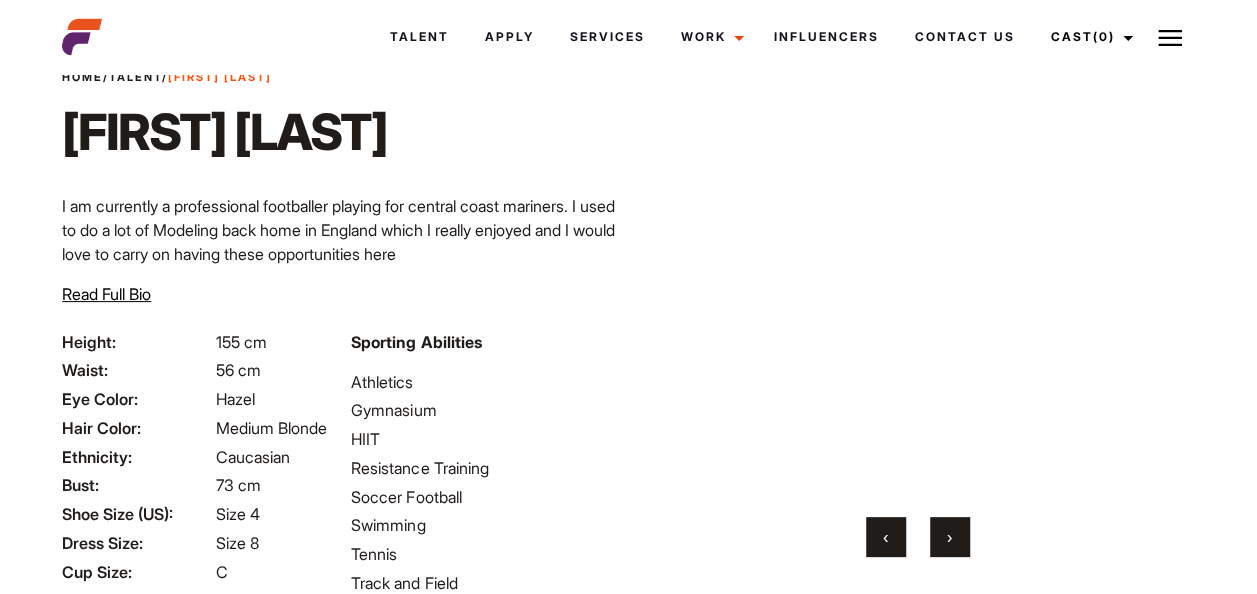 click on "›" at bounding box center [950, 537] 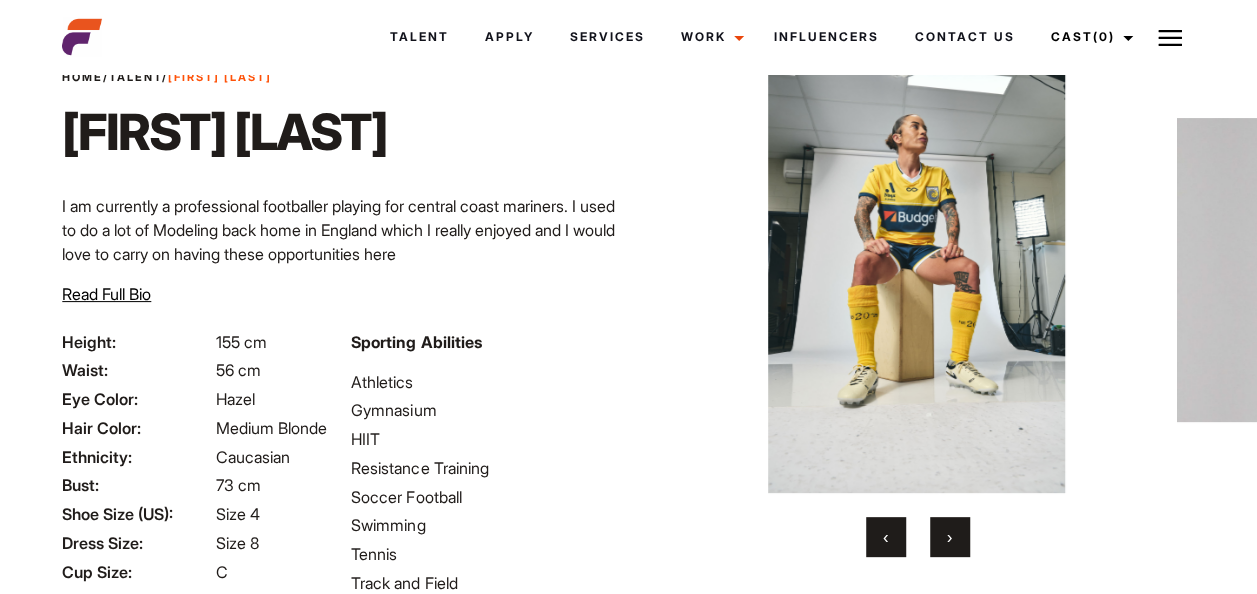 click on "›" at bounding box center [950, 537] 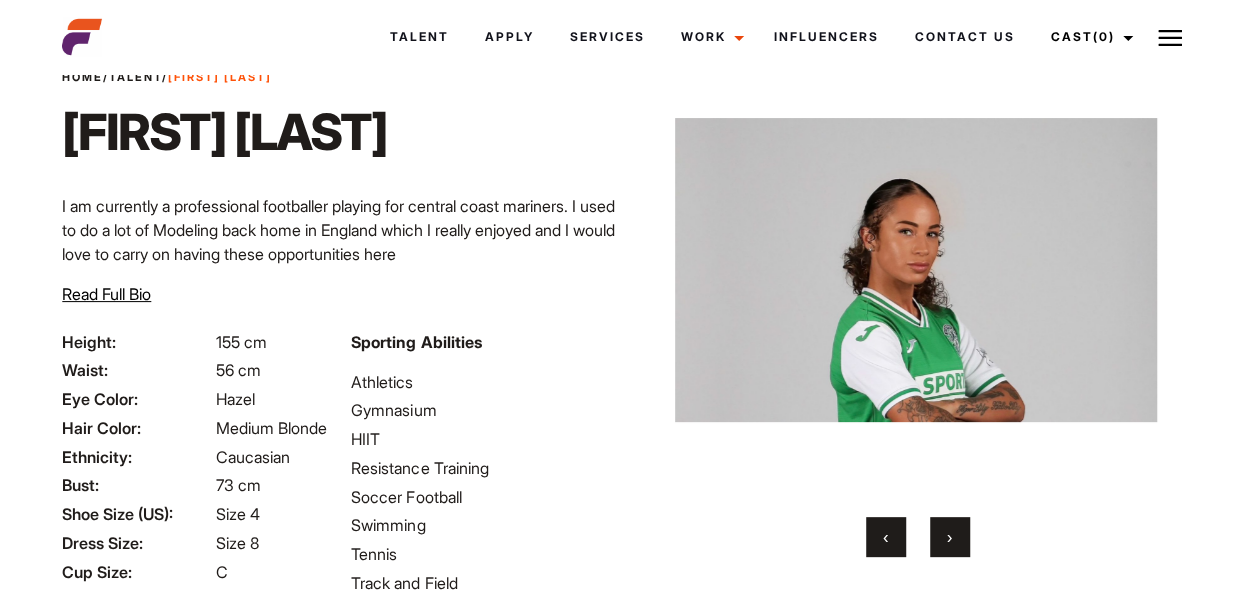 click on "›" at bounding box center [950, 537] 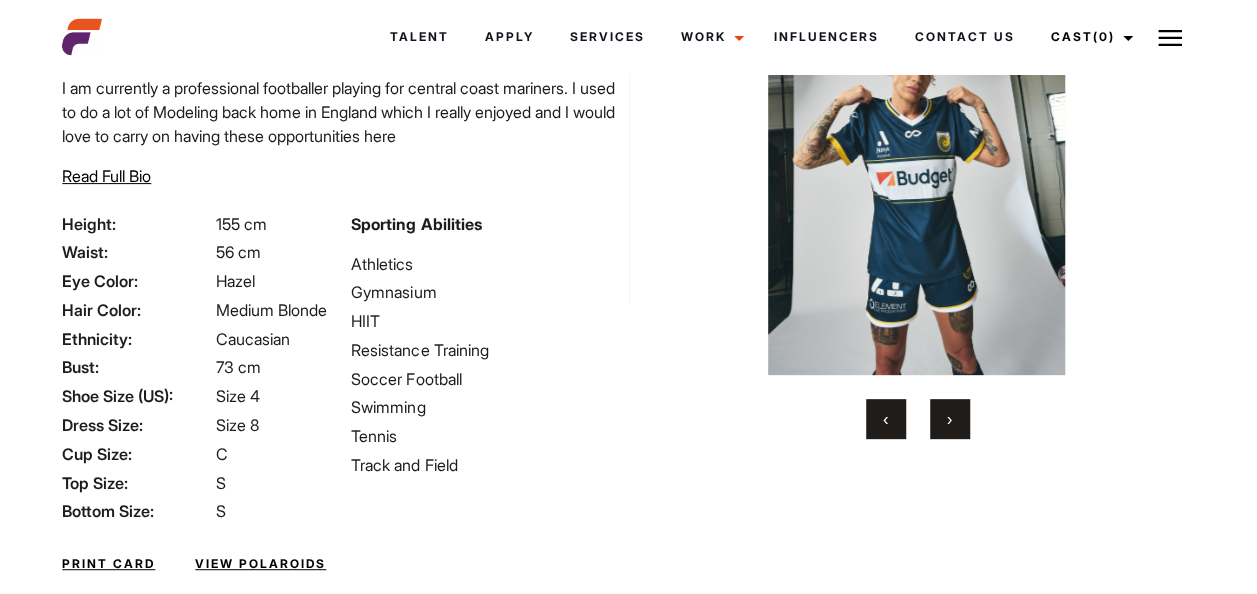 scroll, scrollTop: 195, scrollLeft: 0, axis: vertical 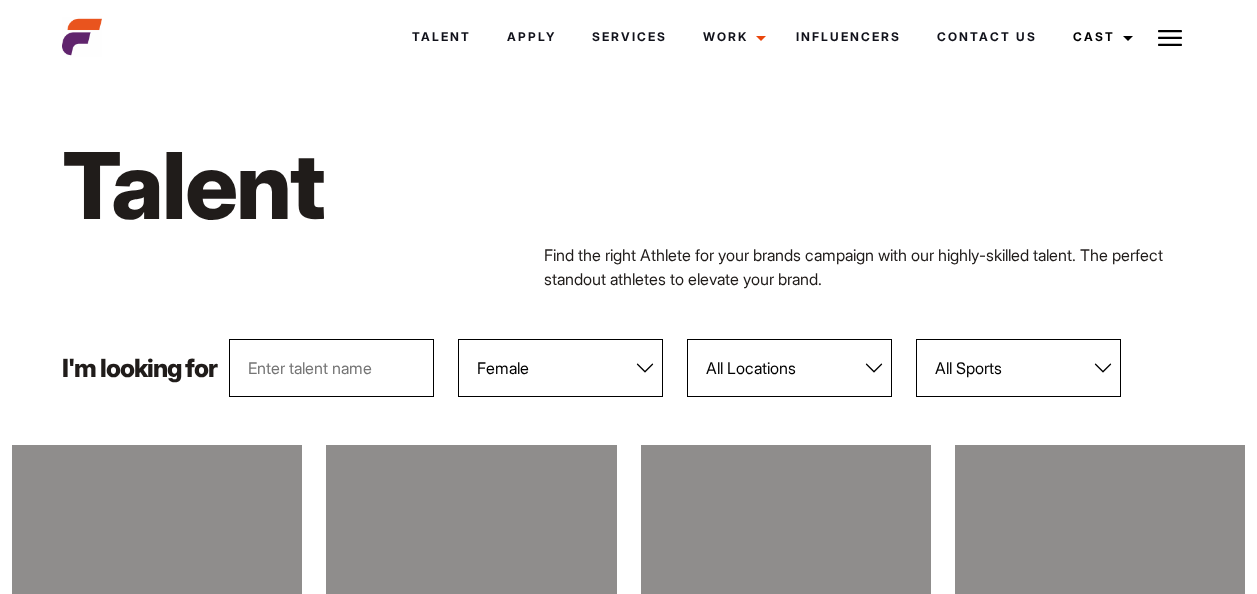 select on "104" 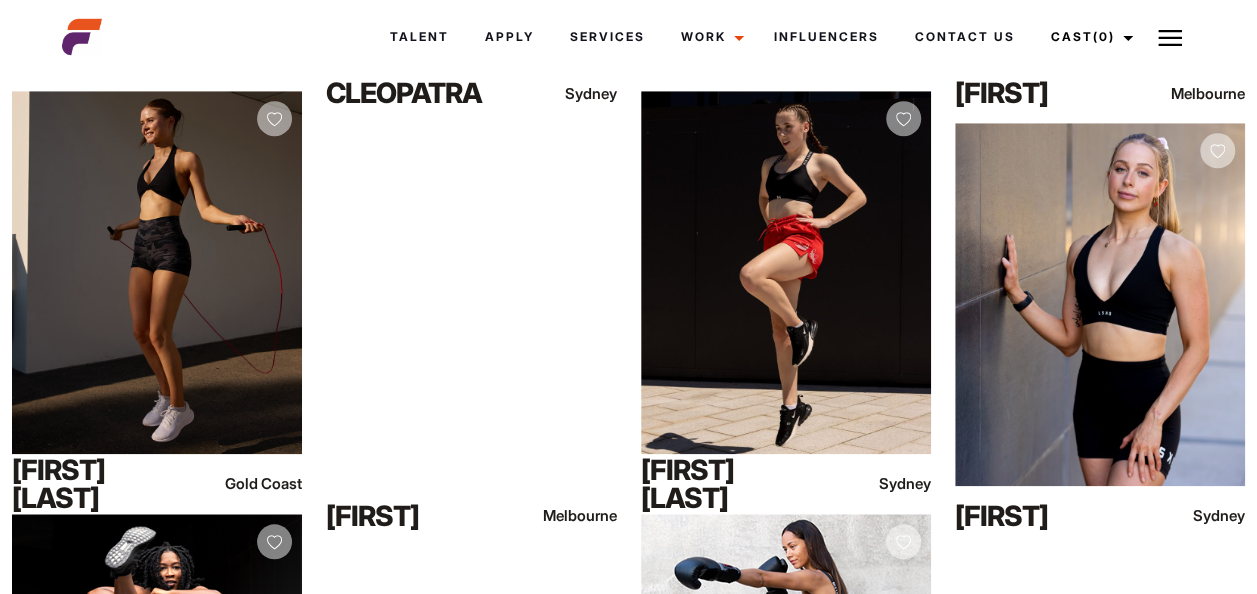 scroll, scrollTop: 4580, scrollLeft: 0, axis: vertical 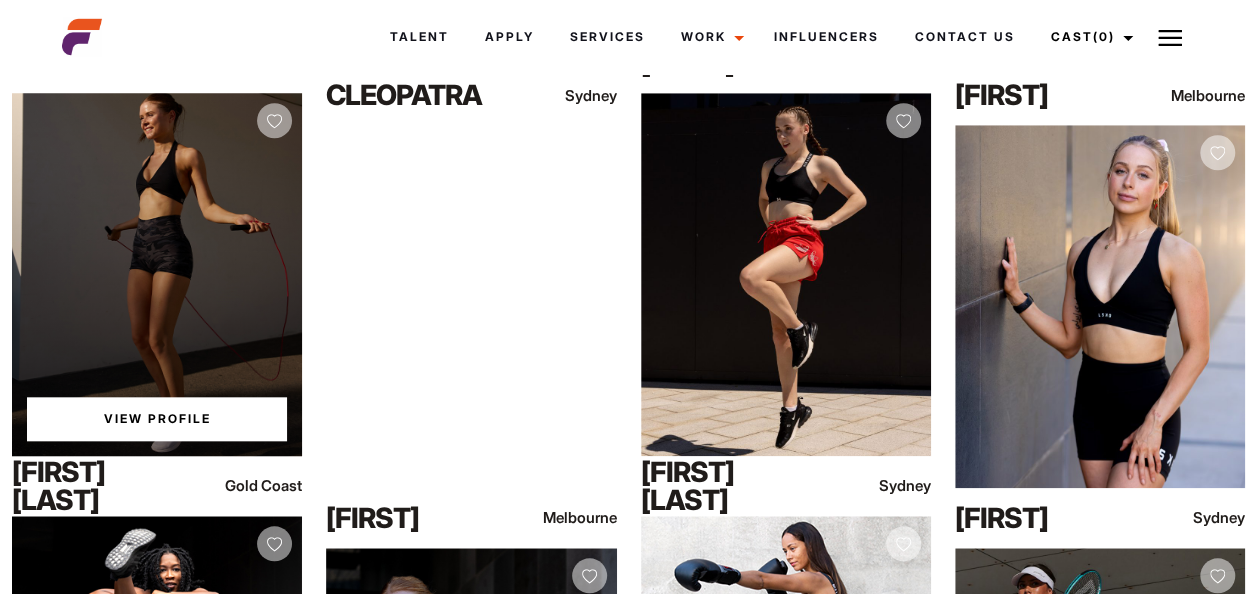 click on "View Profile" at bounding box center [157, 419] 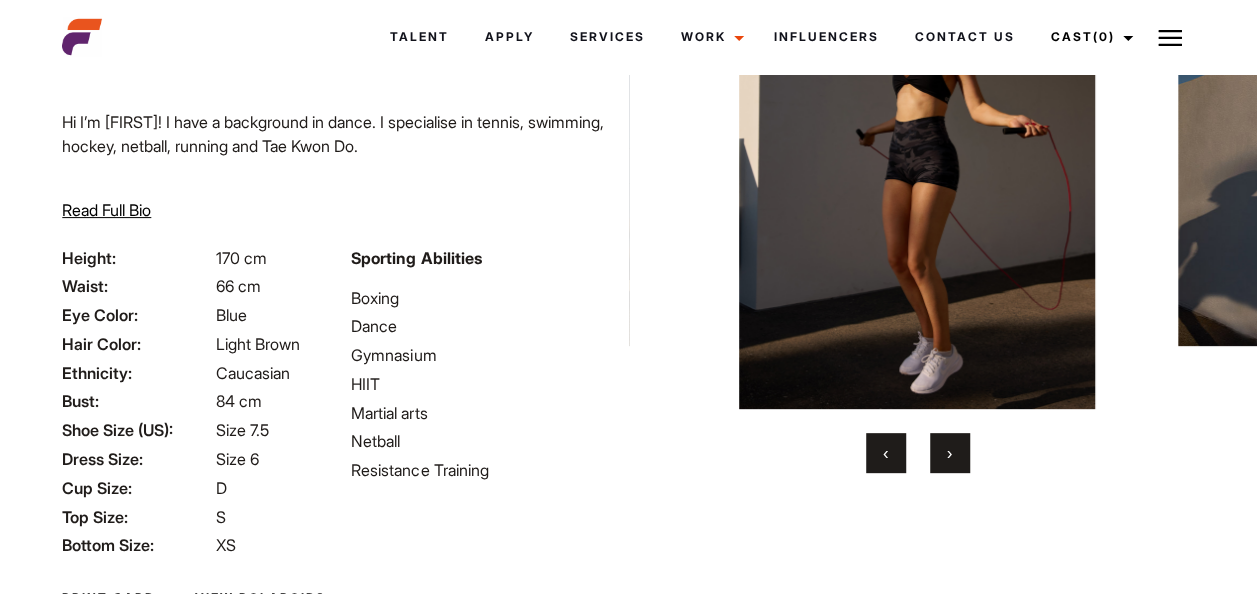 scroll, scrollTop: 166, scrollLeft: 0, axis: vertical 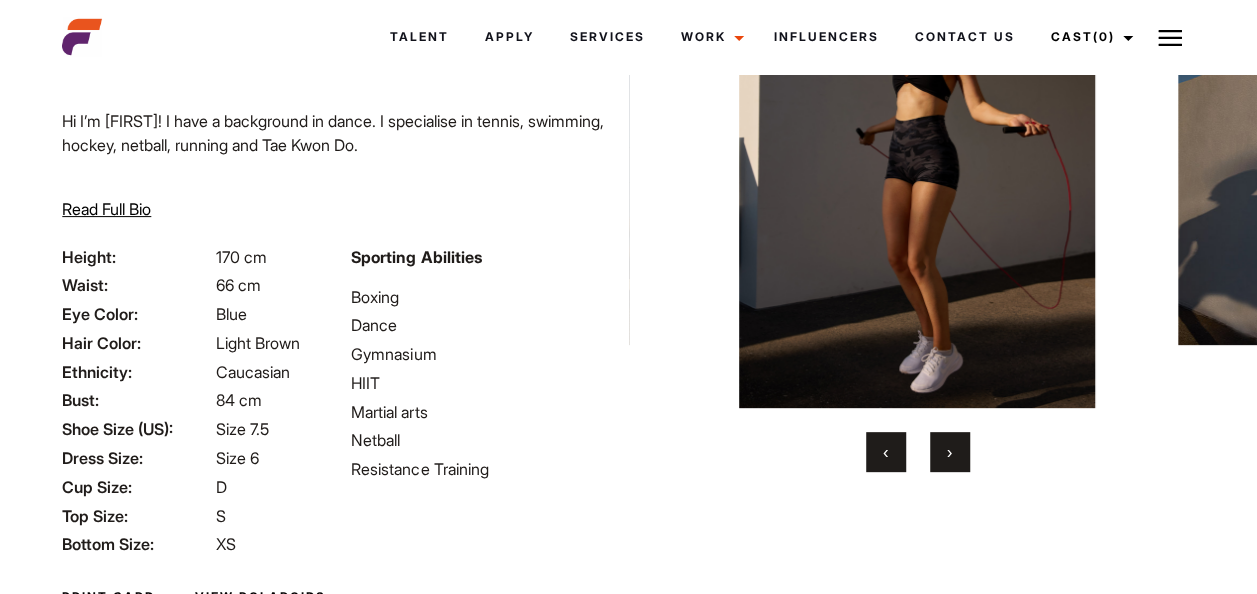 click on "›" at bounding box center (950, 452) 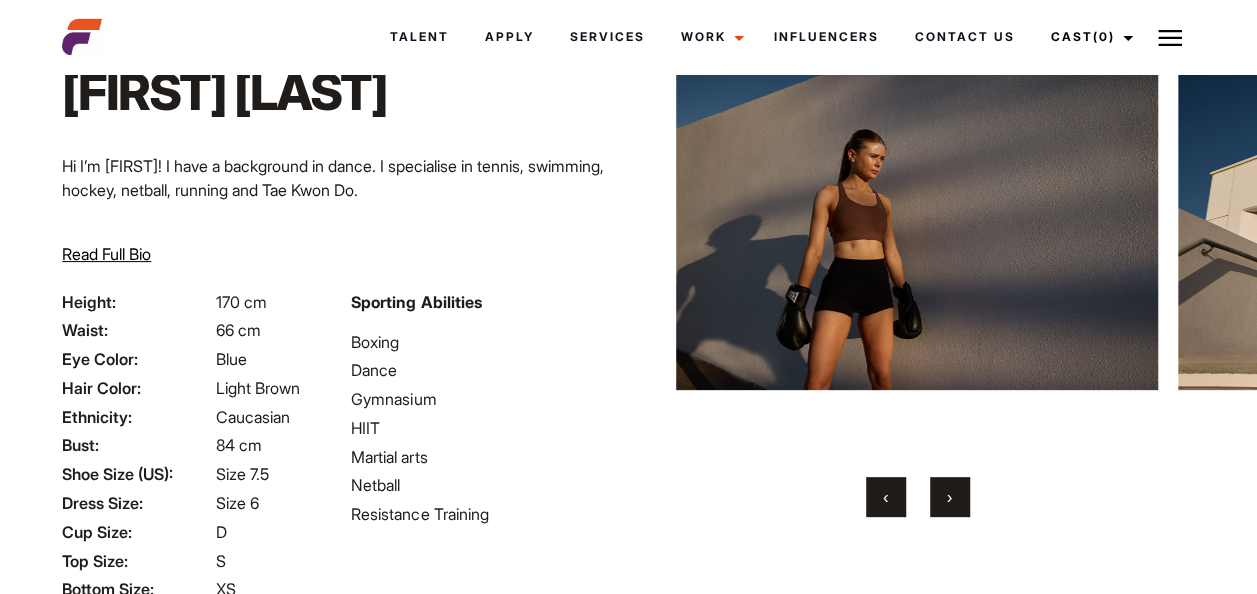 scroll, scrollTop: 120, scrollLeft: 0, axis: vertical 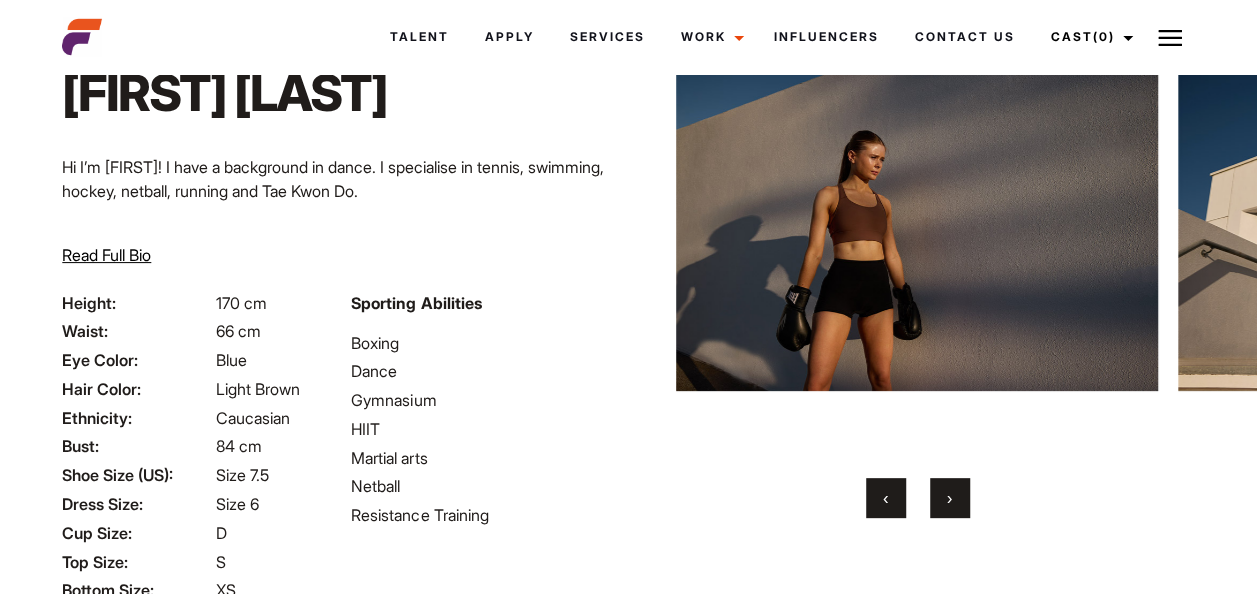 click on "›" at bounding box center [950, 498] 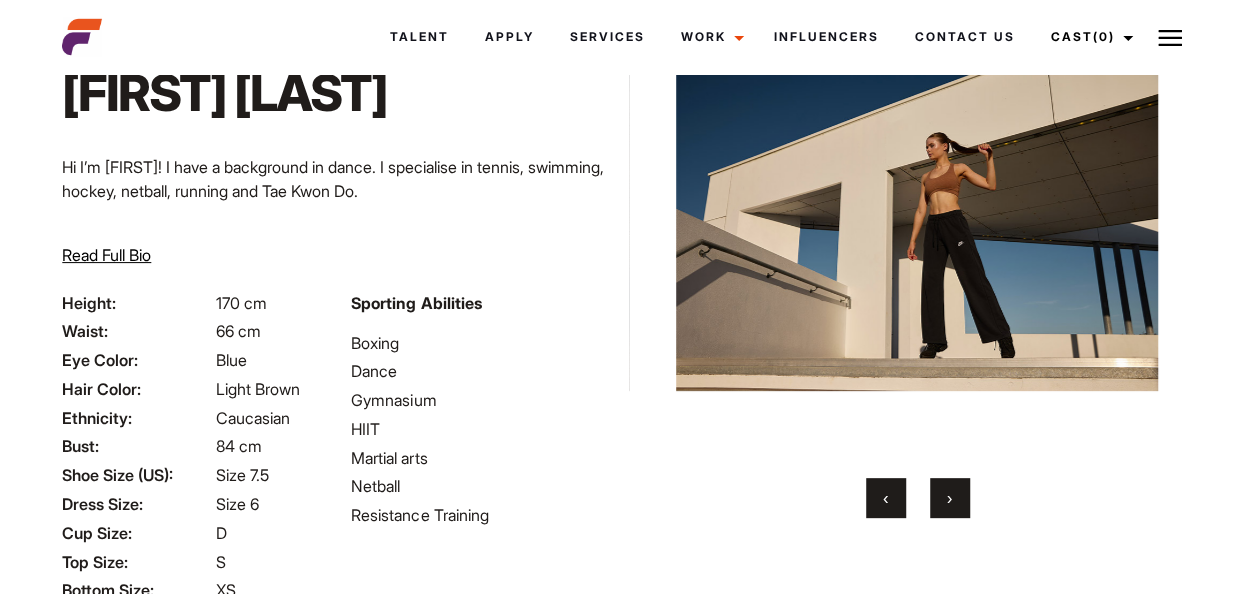 click on "›" at bounding box center (950, 498) 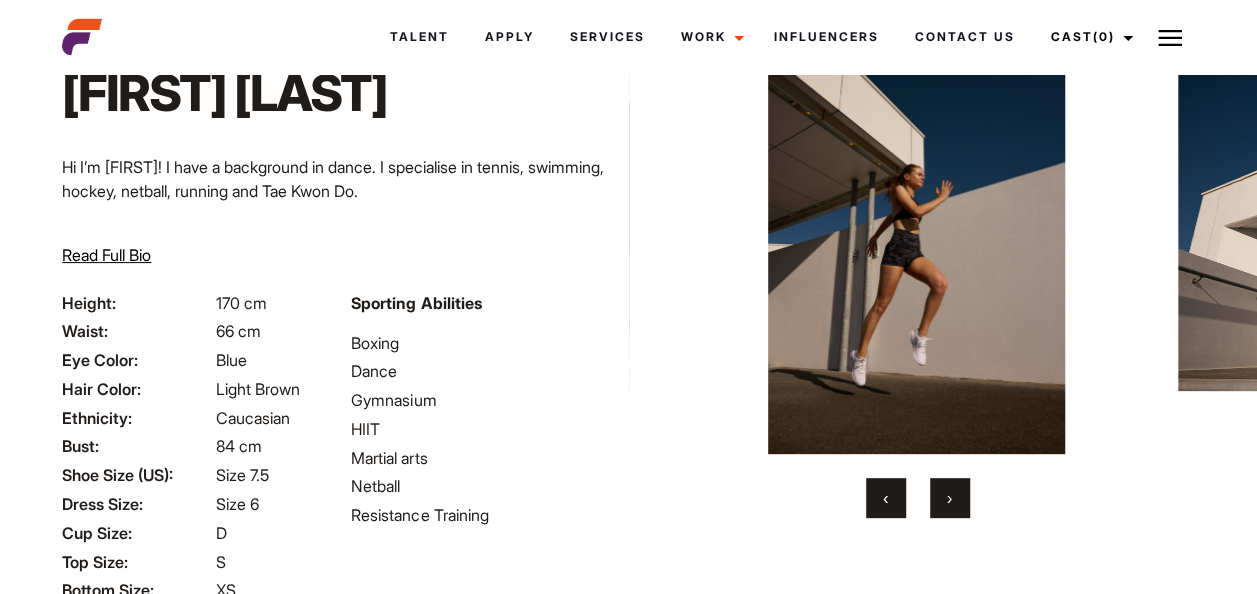 drag, startPoint x: 940, startPoint y: 498, endPoint x: 684, endPoint y: 429, distance: 265.1358 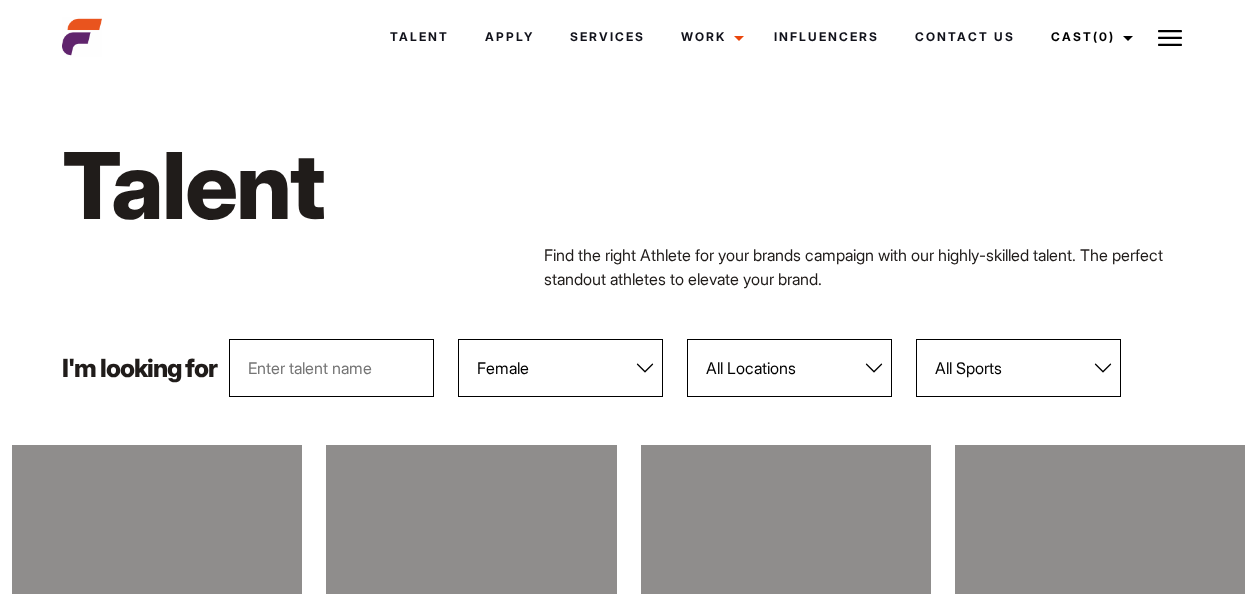 select on "104" 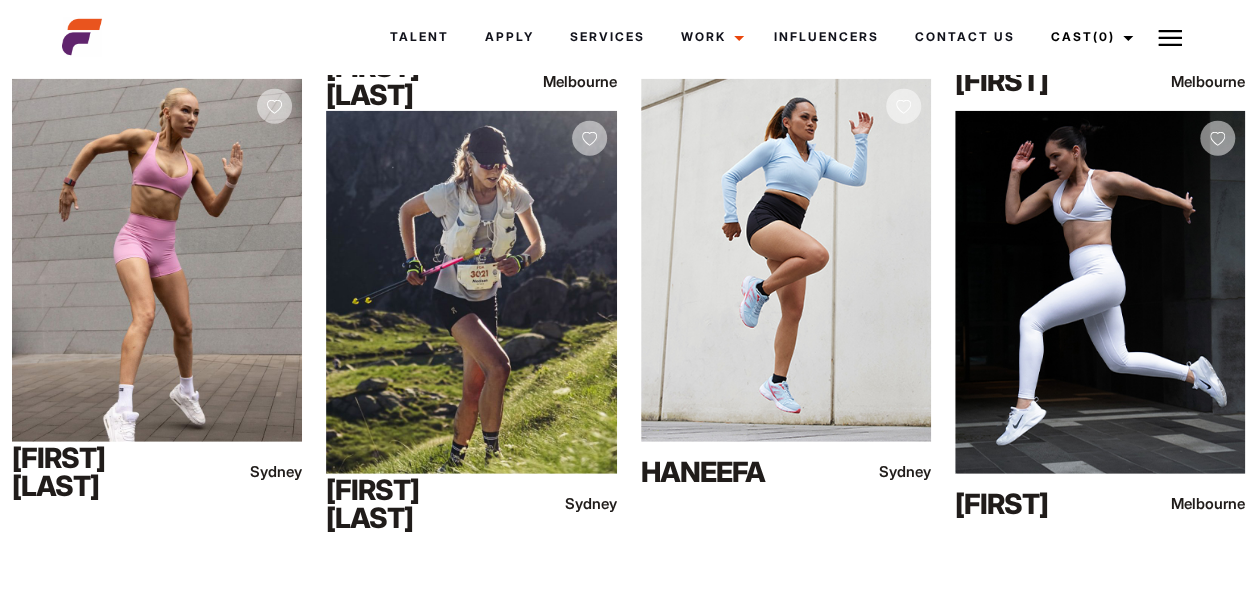 scroll, scrollTop: 13885, scrollLeft: 0, axis: vertical 